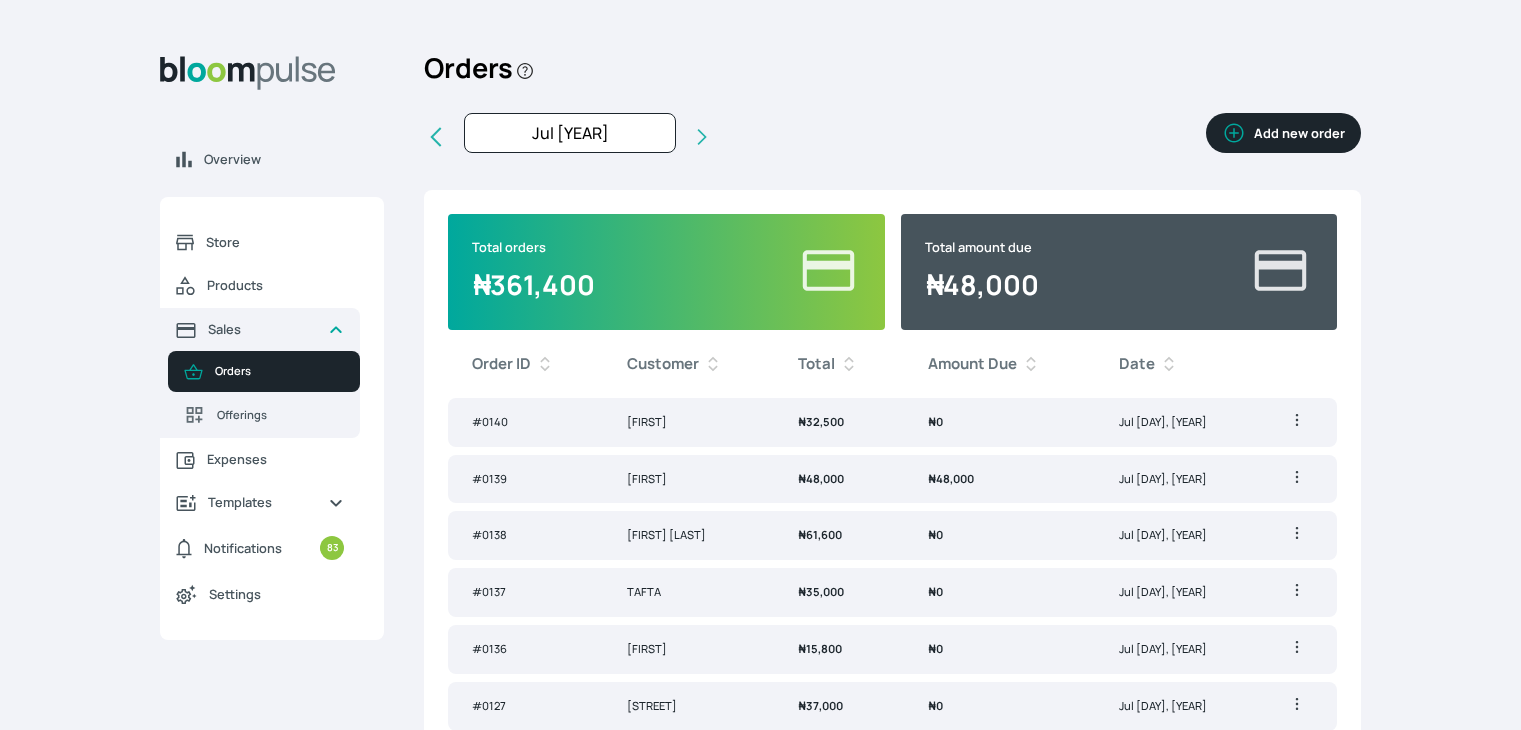 scroll, scrollTop: 0, scrollLeft: 0, axis: both 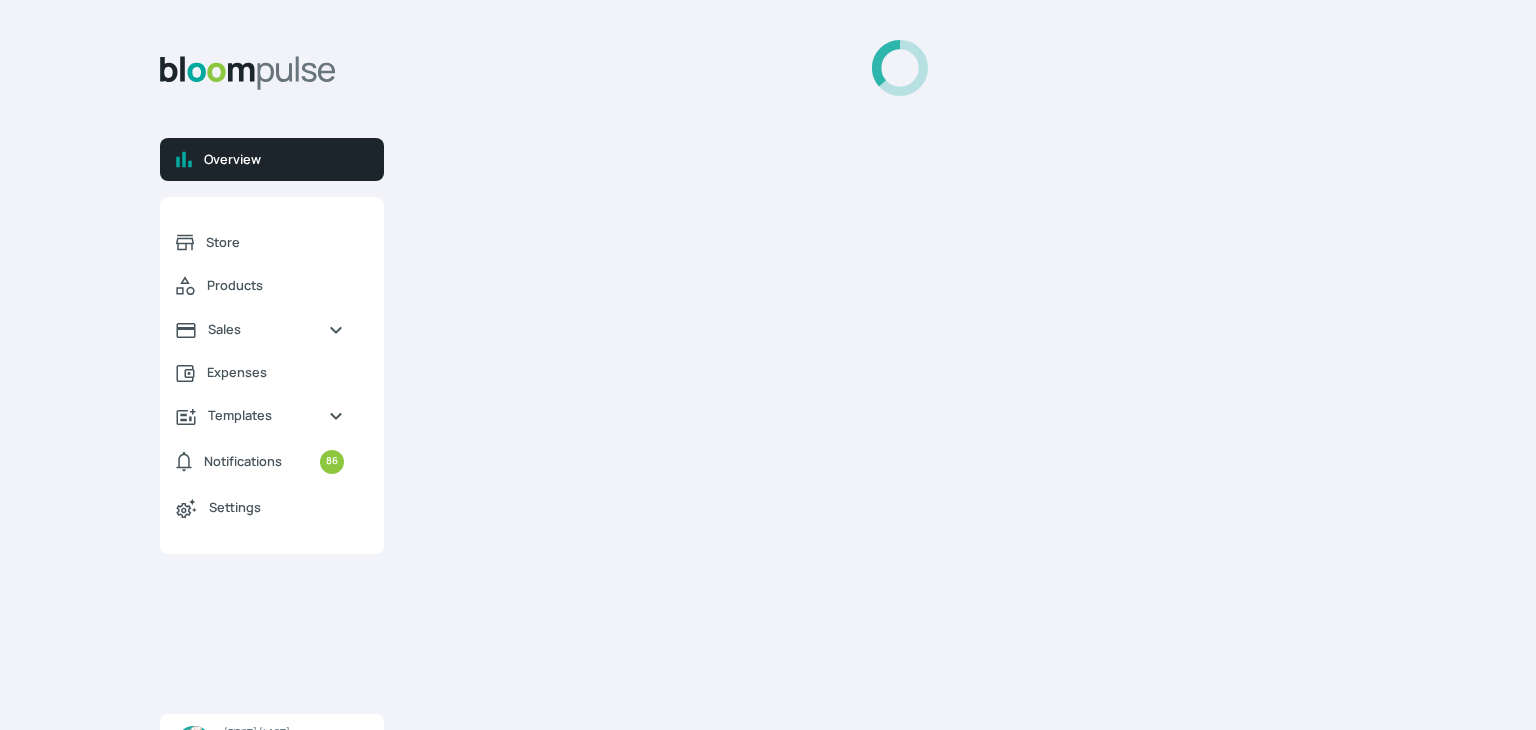 select on "2025" 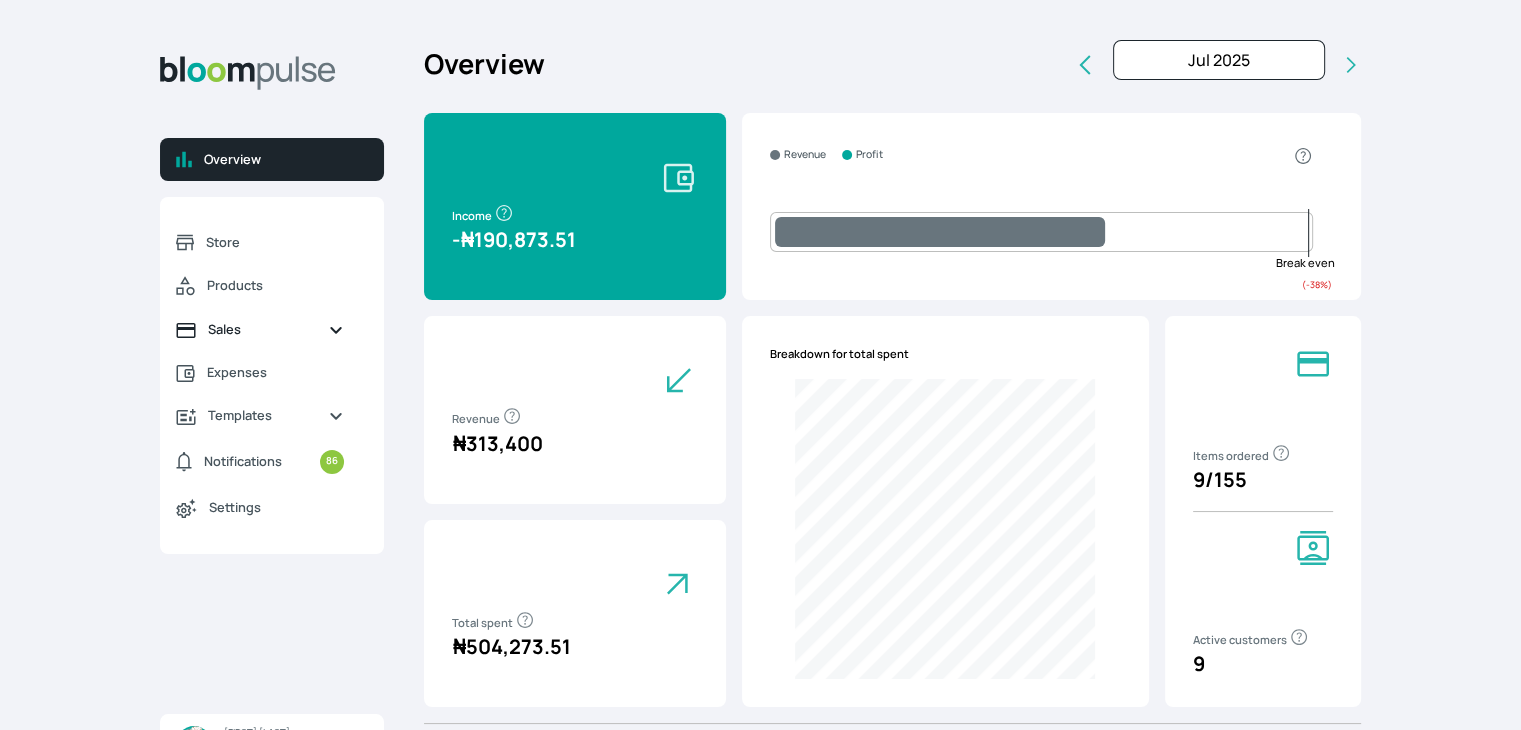 click on "Sales" at bounding box center [260, 329] 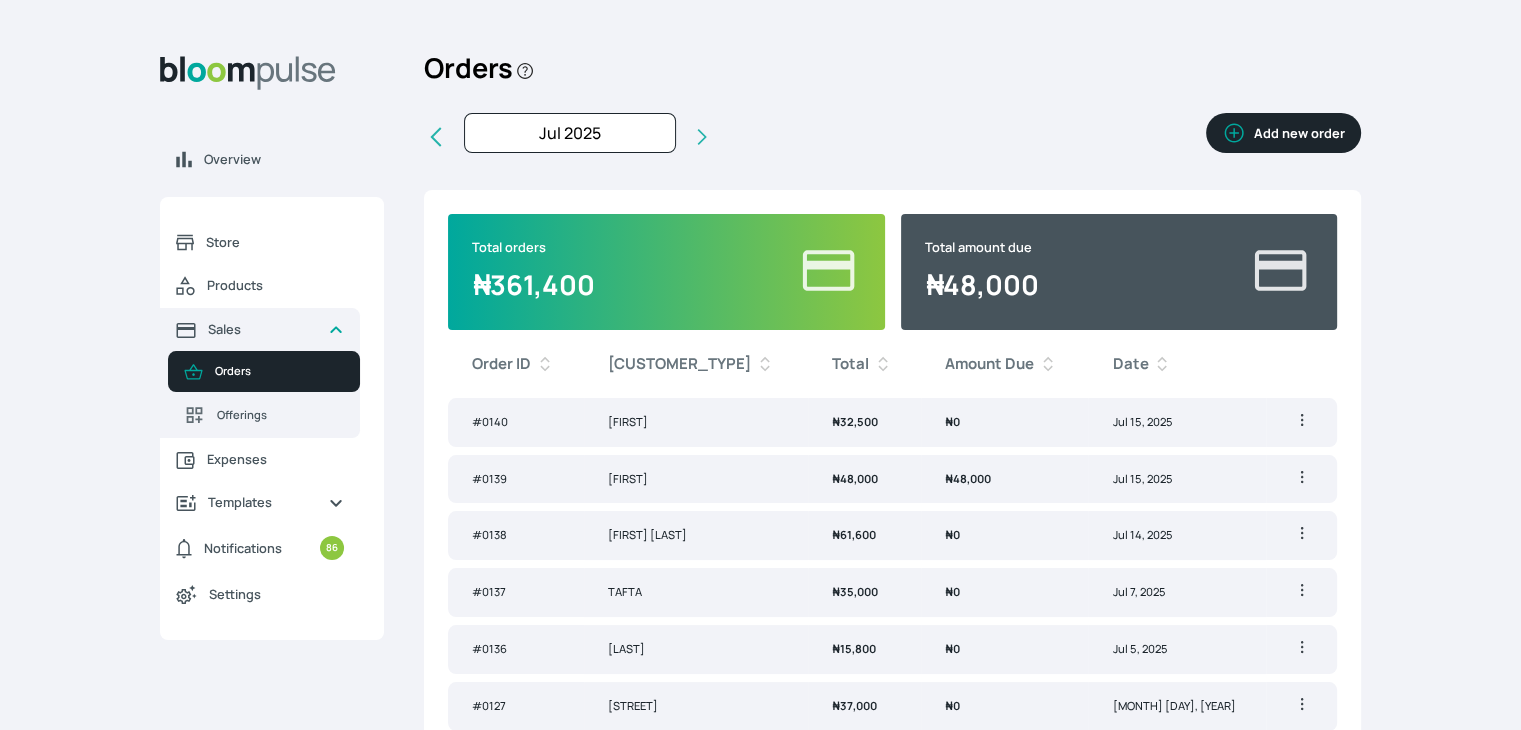 click on "Add new order" at bounding box center [1283, 133] 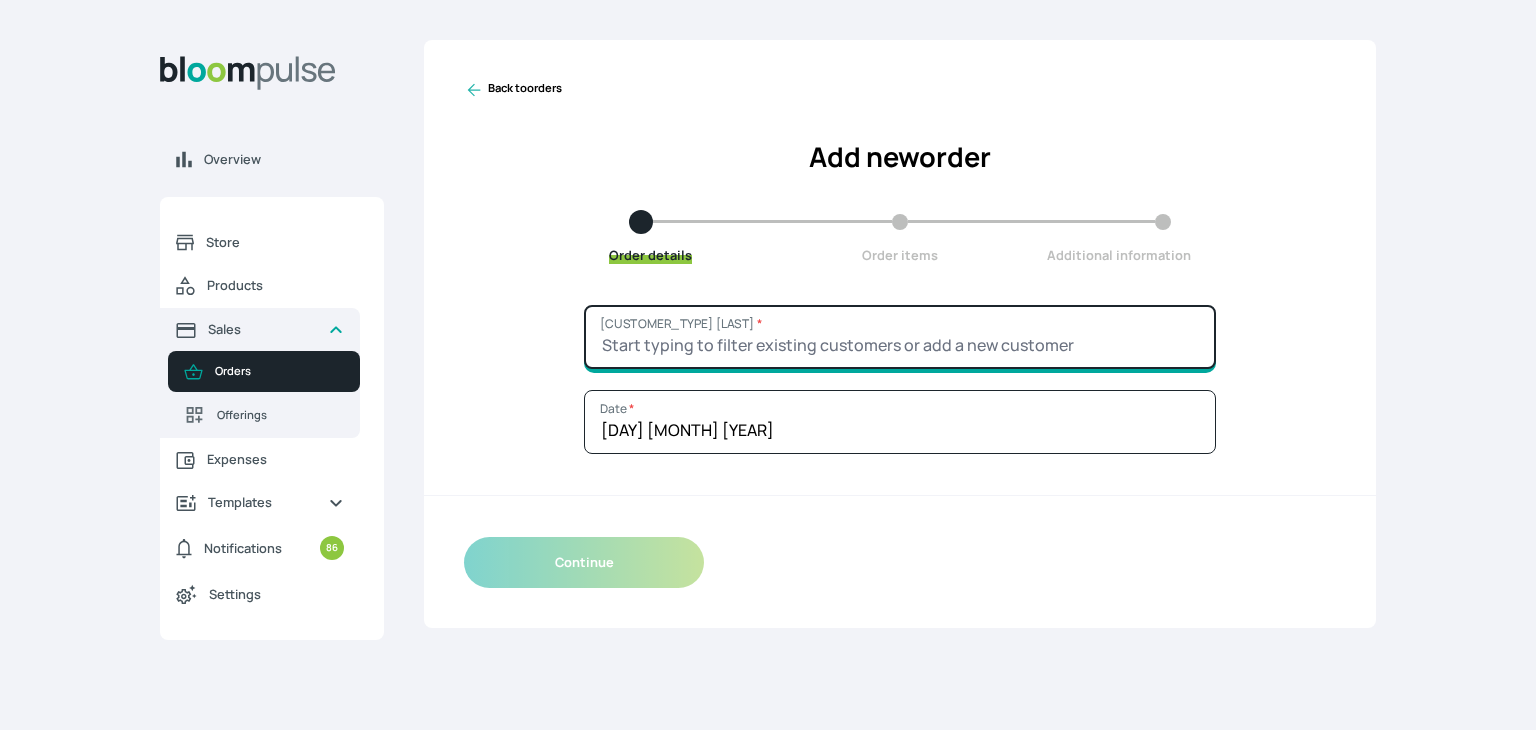 click on "Customer Name    *" at bounding box center [900, 337] 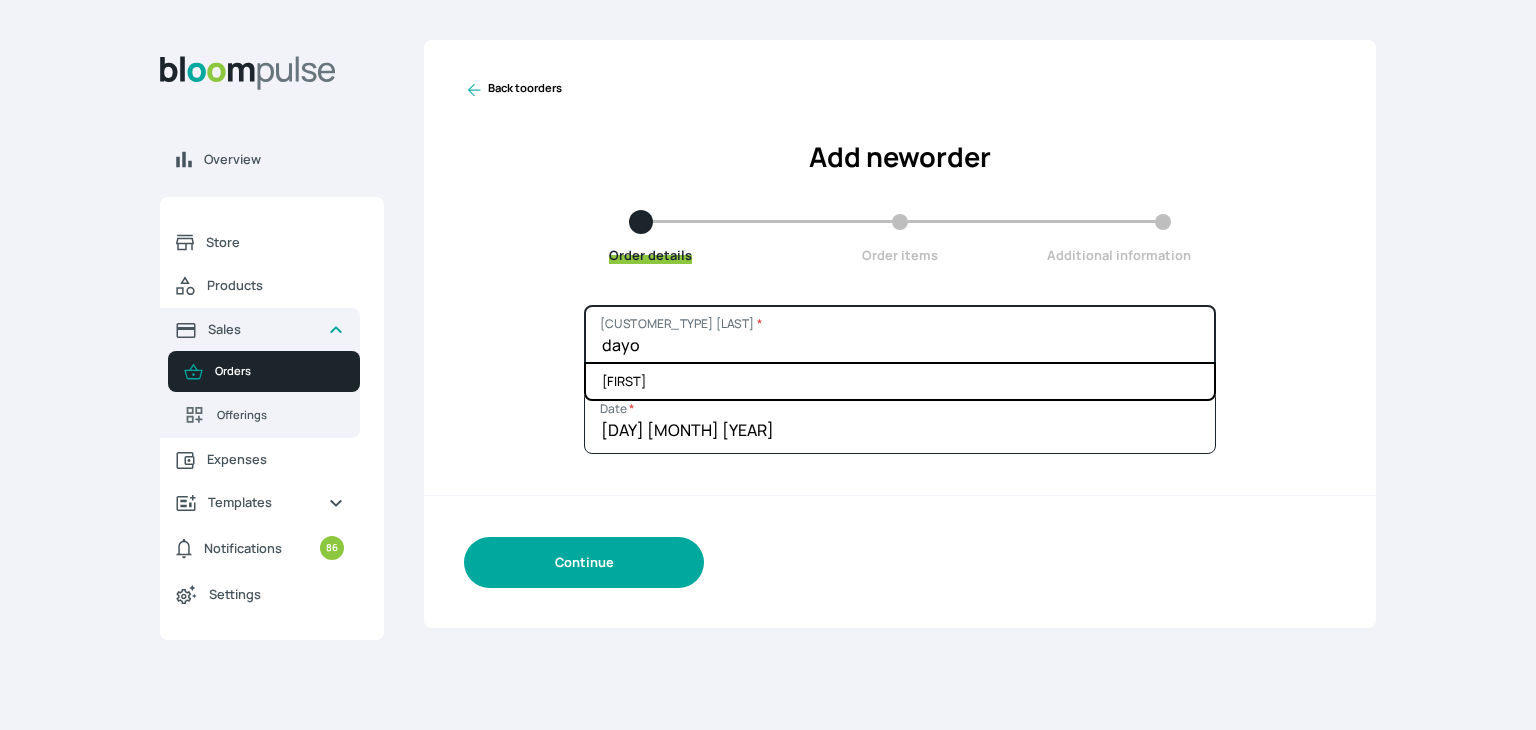 type on "dayo" 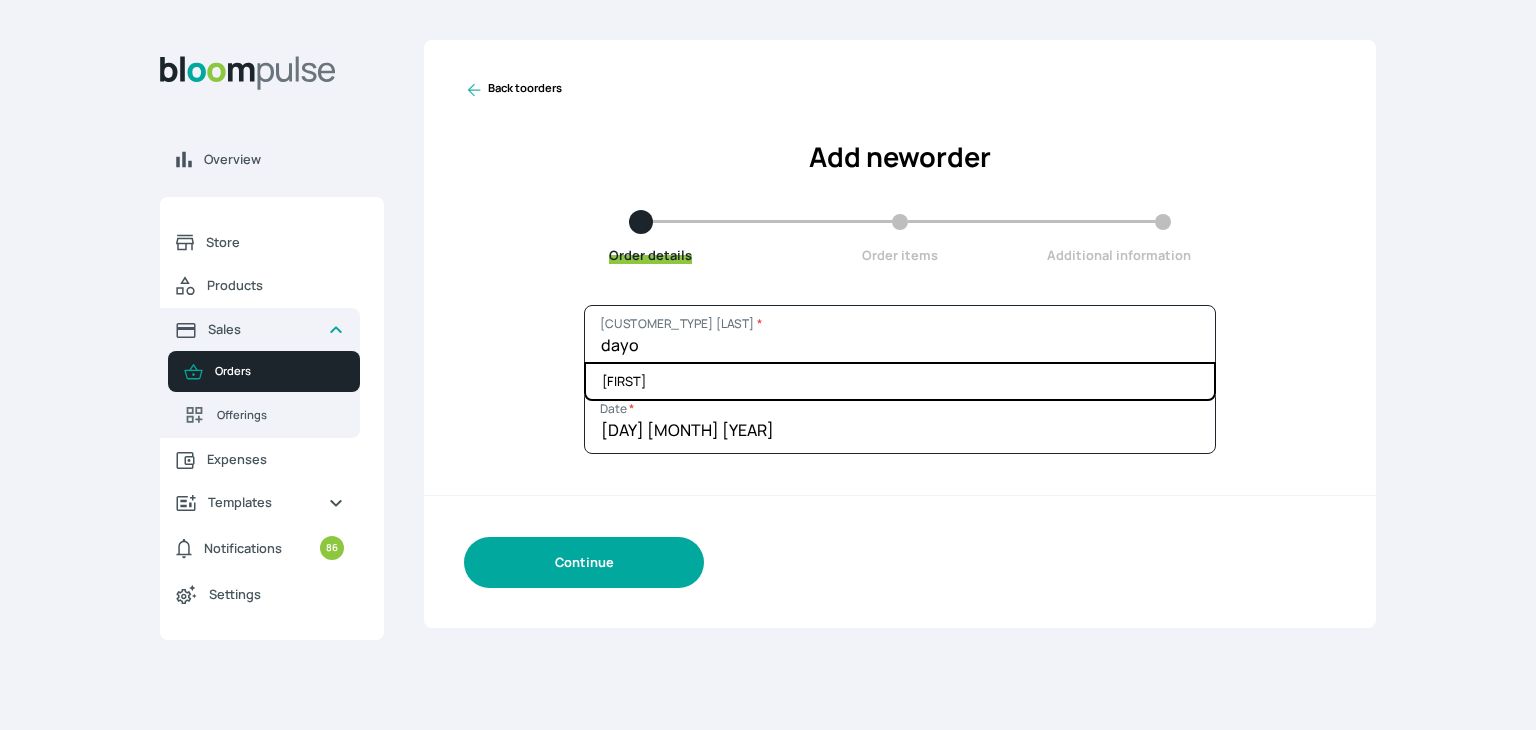 click on "Continue" at bounding box center [584, 562] 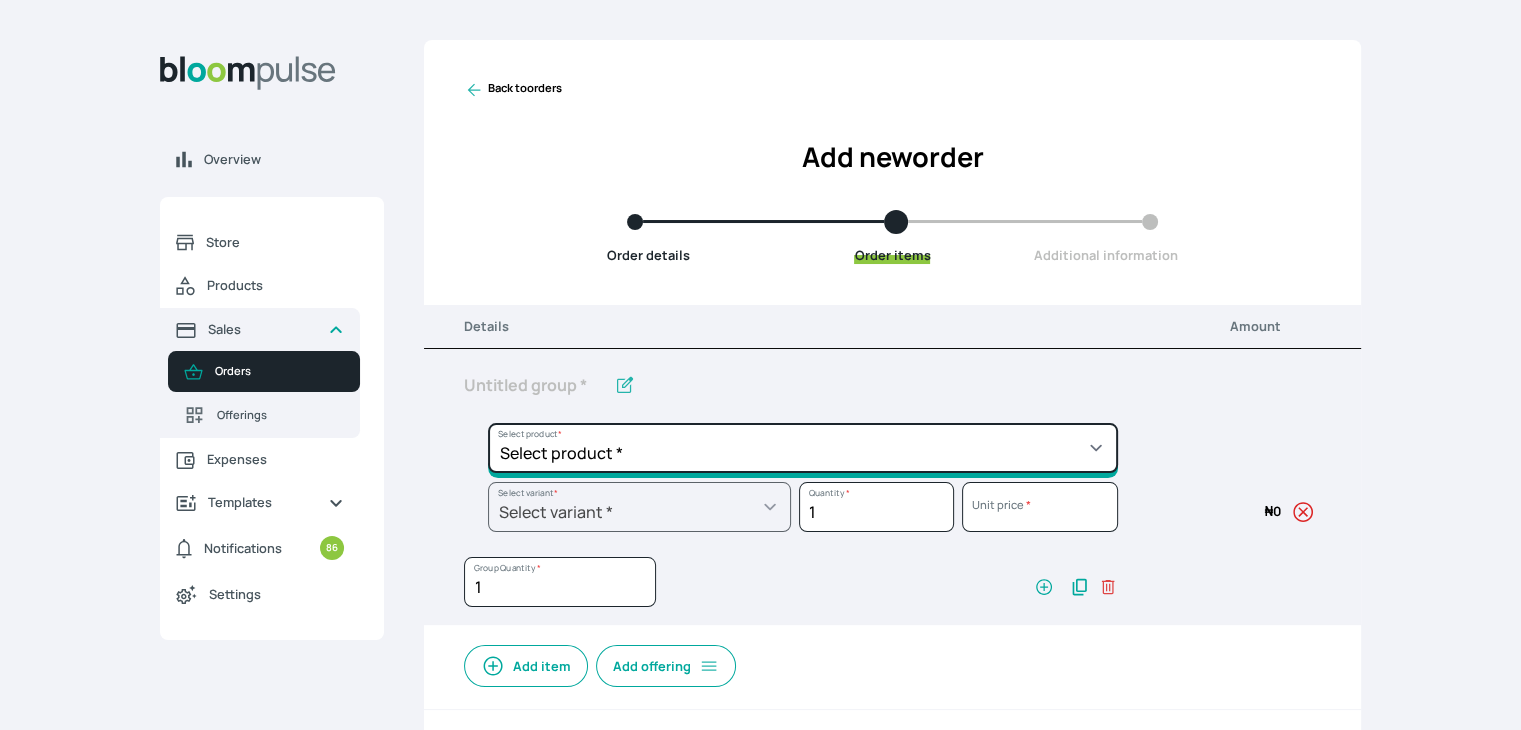 click on "Select product *  Cake Decoration for 8inches High  Chocolate oil based Round Cake  Geneose Sponge square Cake  Pound Square Cake  35cl zobo Mocktail  Banana Bread Batter BBQ Chicken  Bento Cake Budget Friendly Whippedcream Decoration Cake Decoration for 6inches High Cake Decoration for 6inches Low Cake loaf Chocolate Cake Batter Chocolate Ganache Chocolate oil based Batter Chocolate oil based square Cake Chocolate Round Cake Chop Life Package 2 Classic Banana Bread Loaf Coconut Banana Bread Loaf Cookies and Cream oil based Batter Cookies and cream oil based Round Cake Cupcakes Custom Made Whippedcream Decoration Doughnut Batter Fondant 1 Recipe  Fruit Cake Fruit Cake Batter Geneose Sponge Cake Batter Geneose Sponge Round Cake Meat Pie Meat Pie per 1 Mini puff Pound Cake Batter Pound Round Cake  Puff puff Redvelvet Cake Batter Redvelvet oil based Batter Redvelvet oil based Round Cake Redvelvet Round Cake Royal Buttercream  Small chops Stick Meat Sugar Doughnut  Swiss Meringue Buttercream  Valentine Love Box" at bounding box center (803, 448) 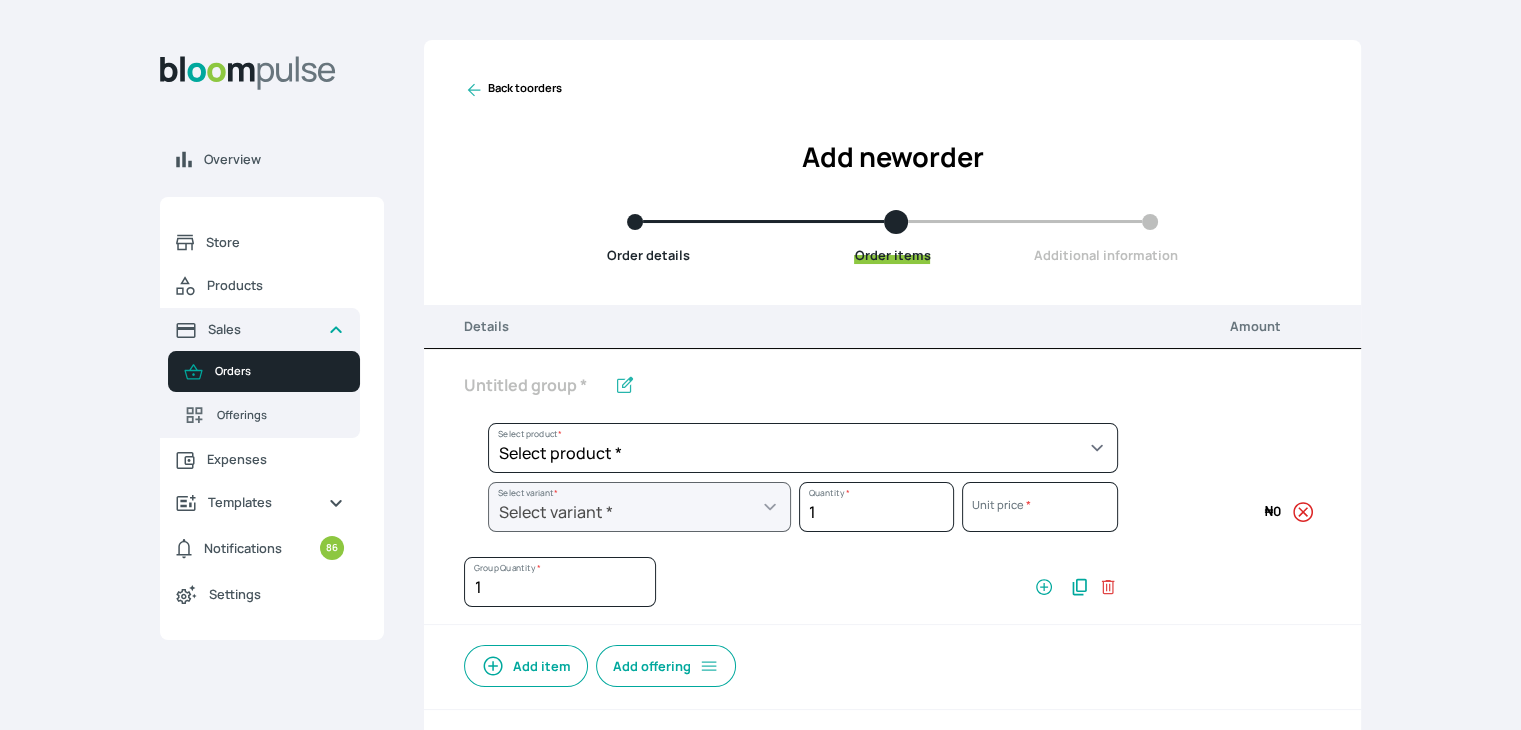 select on "[UUID]" 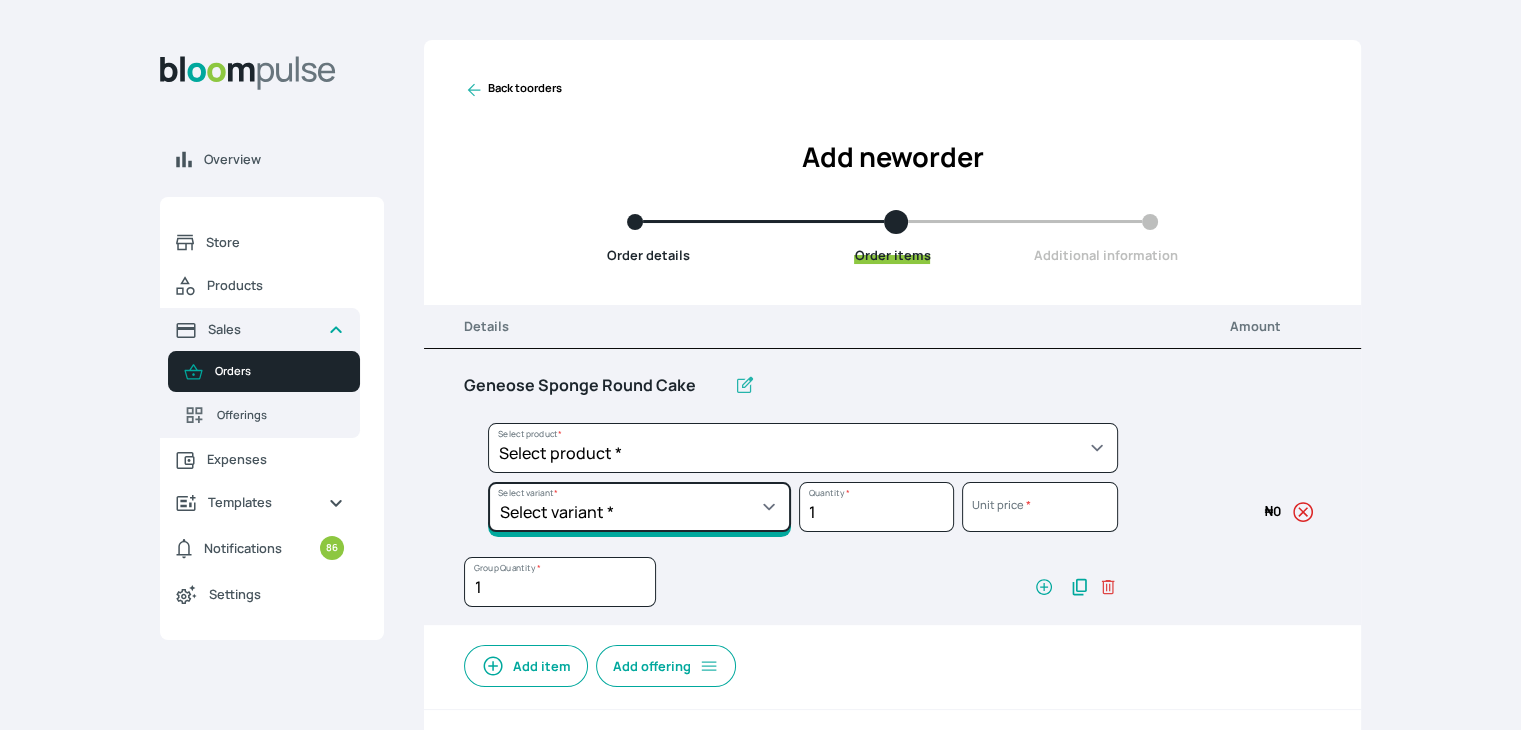 click on "Select variant * 10inches  11inches 12inches 6inches  7inches 8inches  9inches" at bounding box center (639, 507) 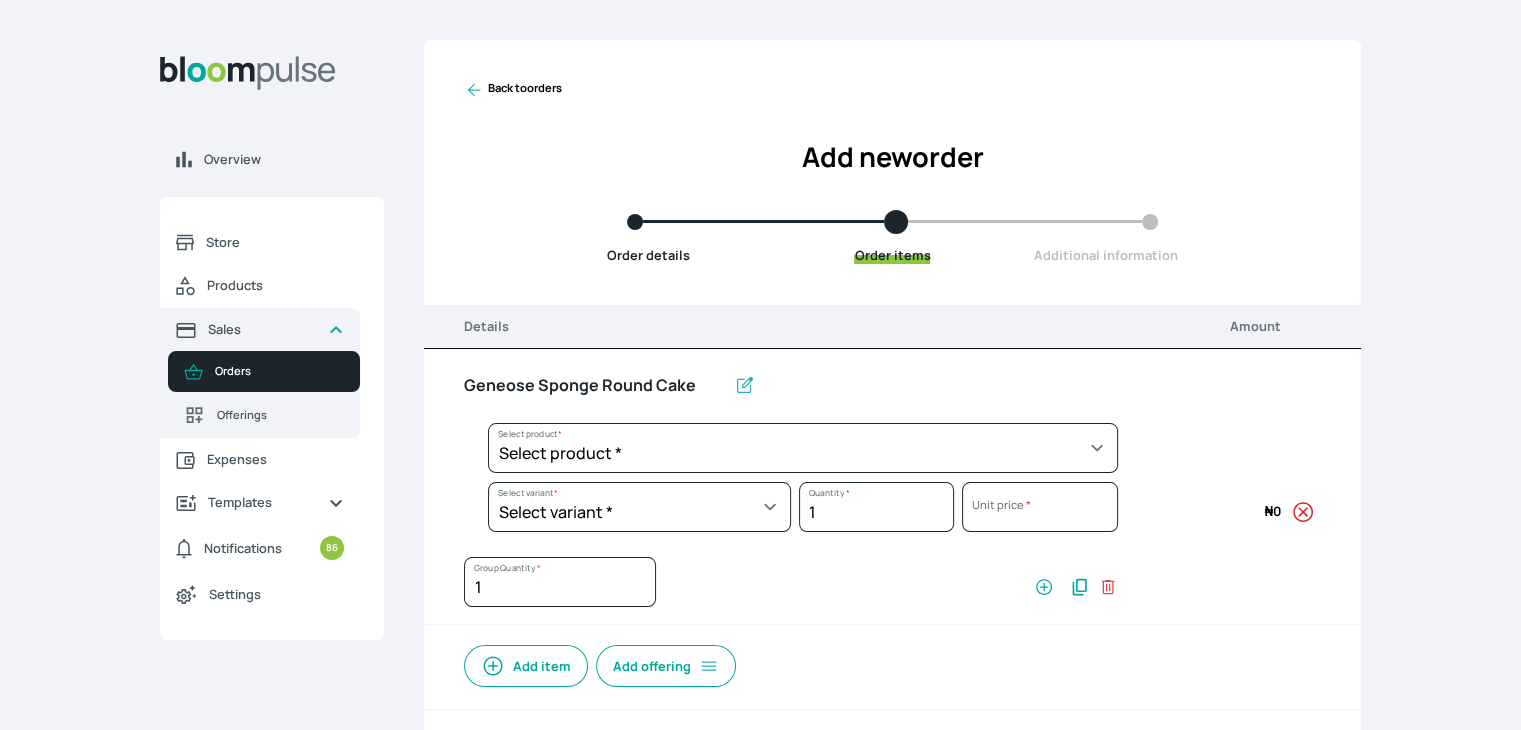 select on "[UUID]" 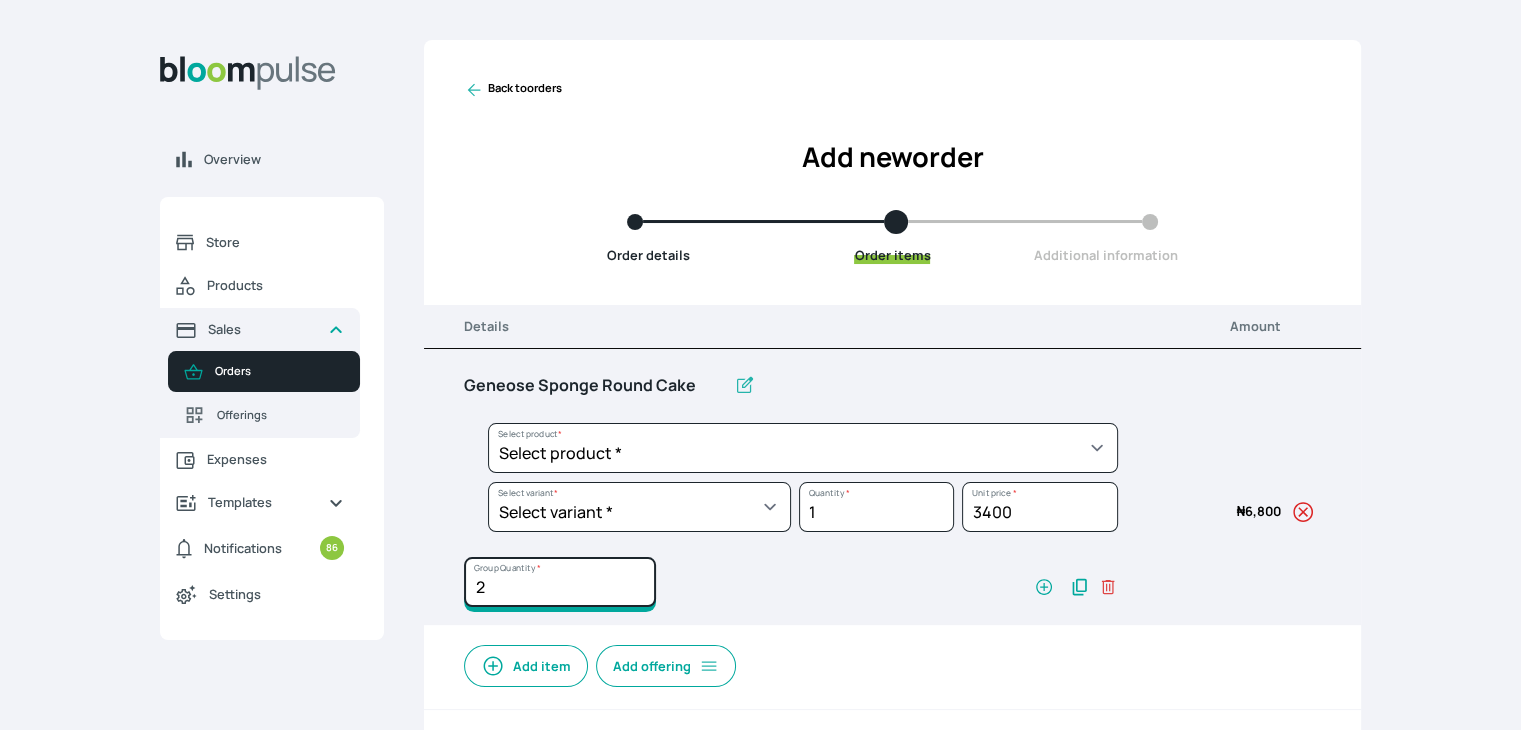 type on "2" 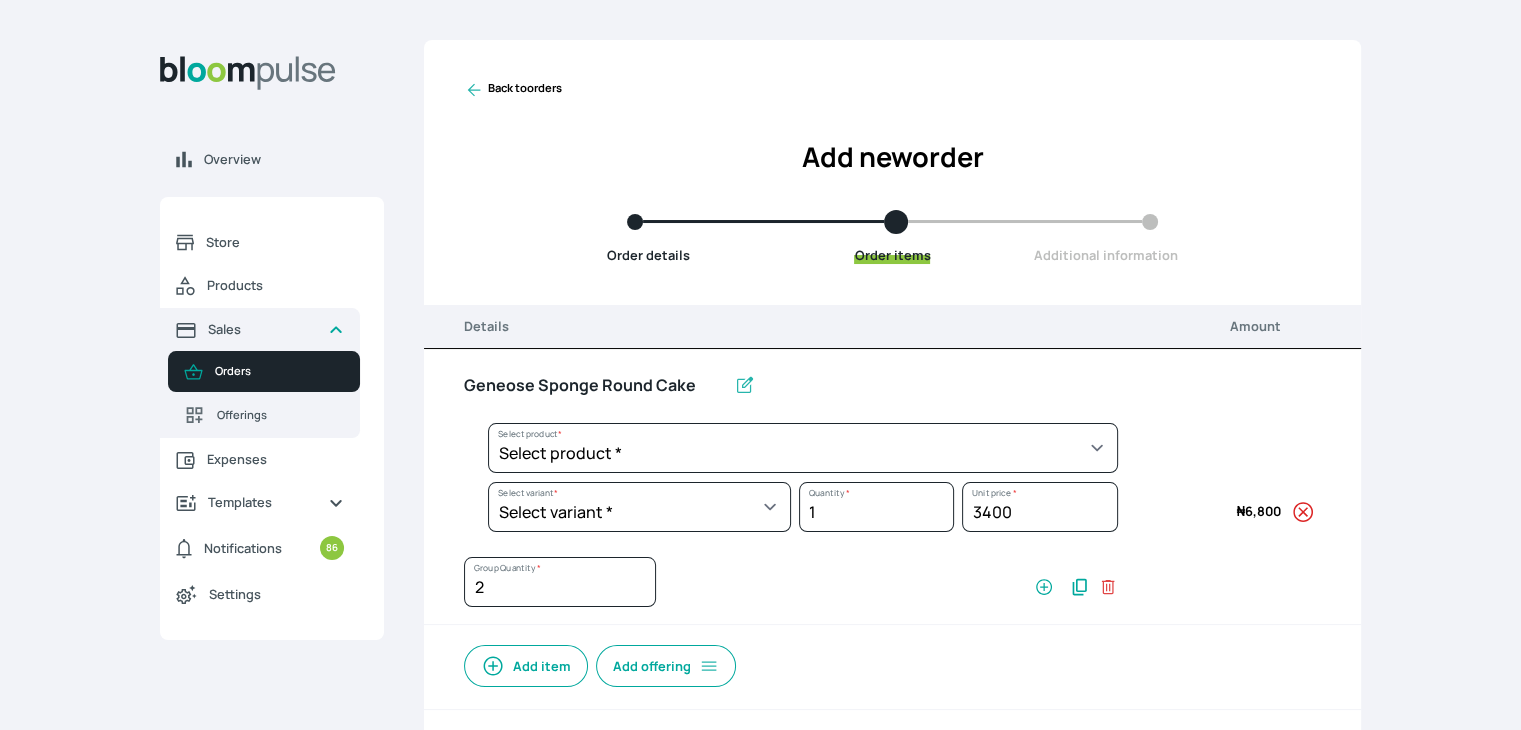 click on "Add item" at bounding box center [526, 666] 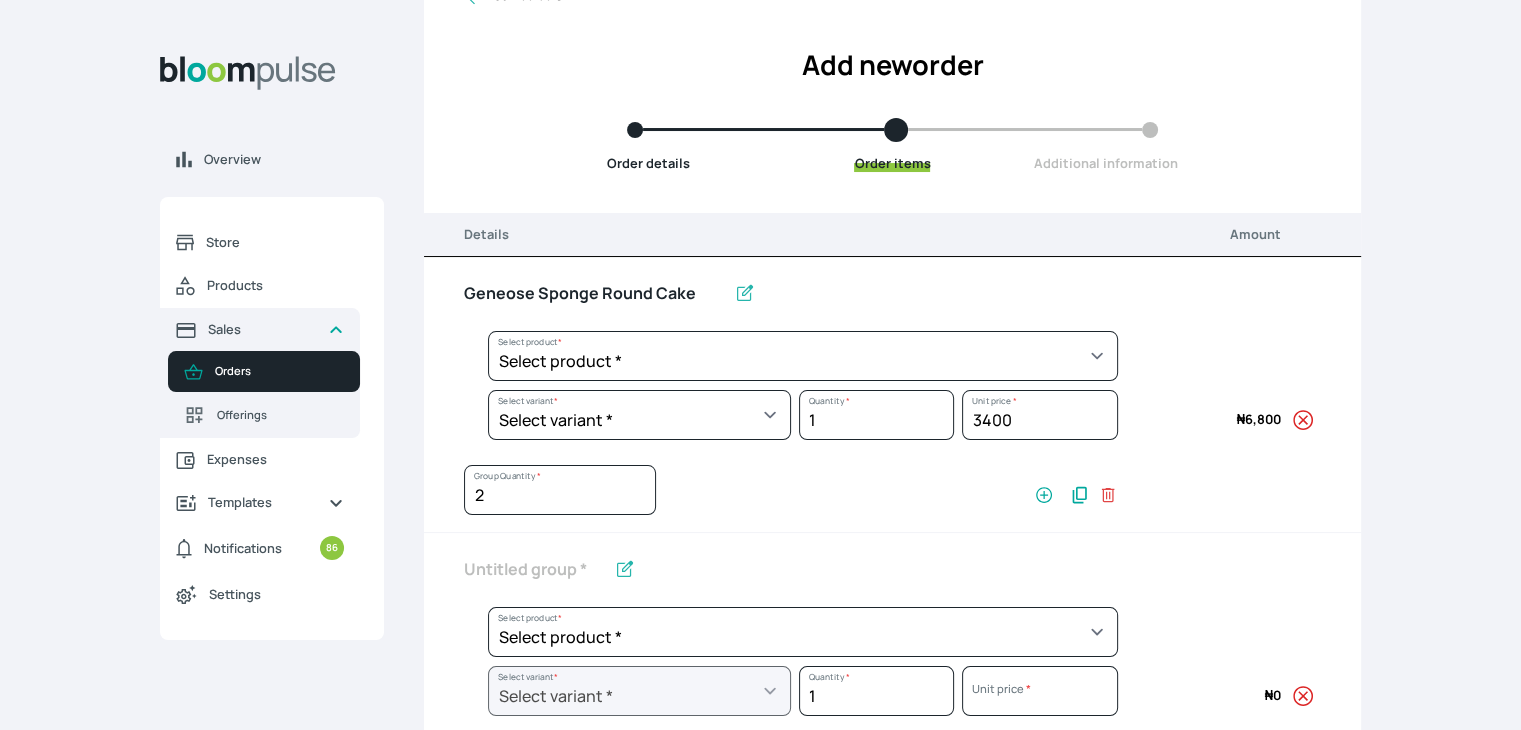 scroll, scrollTop: 300, scrollLeft: 0, axis: vertical 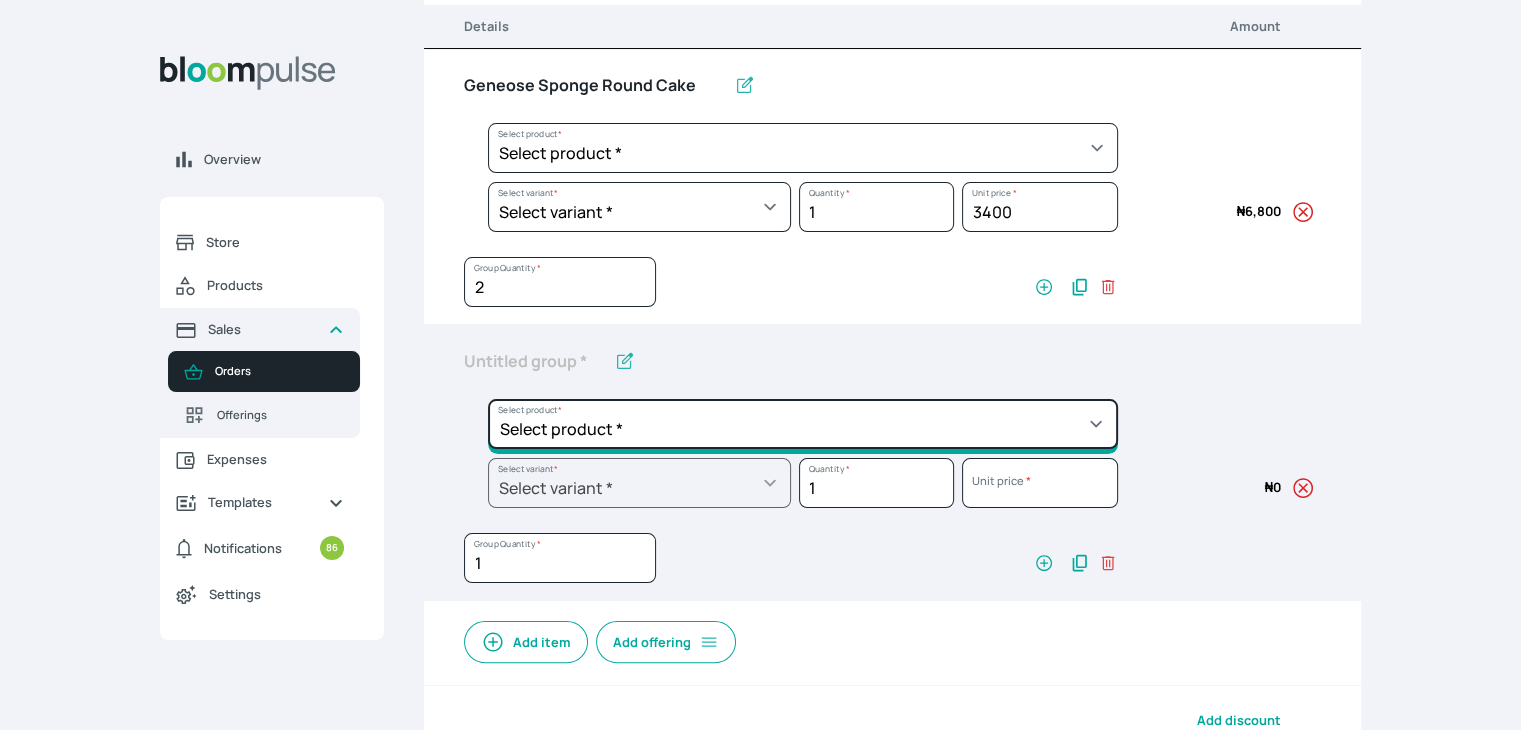 click on "Select product *  Cake Decoration for 8inches High  Chocolate oil based Round Cake  Geneose Sponge square Cake  Pound Square Cake  35cl zobo Mocktail  Banana Bread Batter BBQ Chicken  Bento Cake Budget Friendly Whippedcream Decoration Cake Decoration for 6inches High Cake Decoration for 6inches Low Cake loaf Chocolate Cake Batter Chocolate Ganache Chocolate oil based Batter Chocolate oil based square Cake Chocolate Round Cake Chop Life Package 2 Classic Banana Bread Loaf Coconut Banana Bread Loaf Cookies and Cream oil based Batter Cookies and cream oil based Round Cake Cupcakes Custom Made Whippedcream Decoration Doughnut Batter Fondant 1 Recipe  Fruit Cake Fruit Cake Batter Geneose Sponge Cake Batter Geneose Sponge Round Cake Meat Pie Meat Pie per 1 Mini puff Pound Cake Batter Pound Round Cake  Puff puff Redvelvet Cake Batter Redvelvet oil based Batter Redvelvet oil based Round Cake Redvelvet Round Cake Royal Buttercream  Small chops Stick Meat Sugar Doughnut  Swiss Meringue Buttercream  Valentine Love Box" at bounding box center (803, 148) 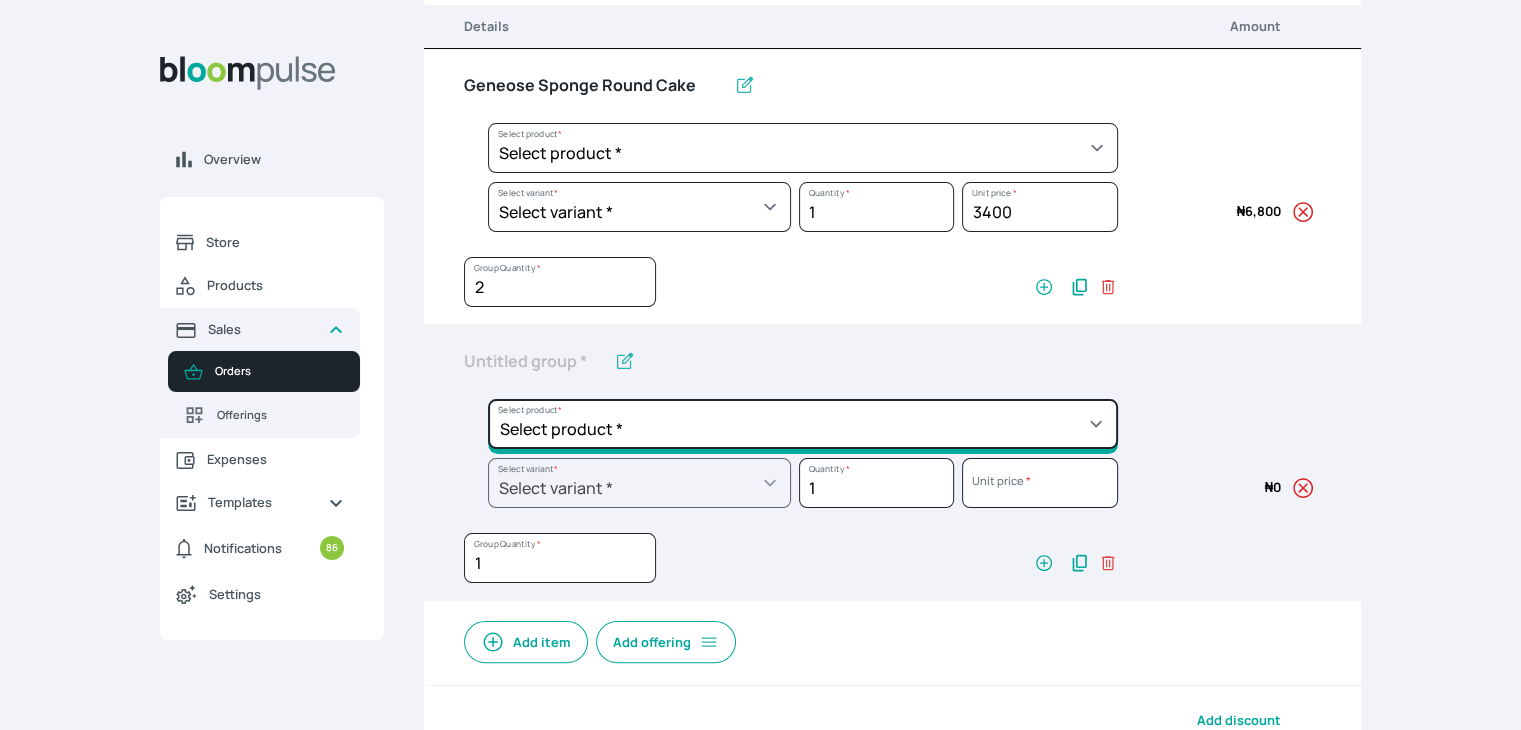 type on "Geneose Sponge Round Cake" 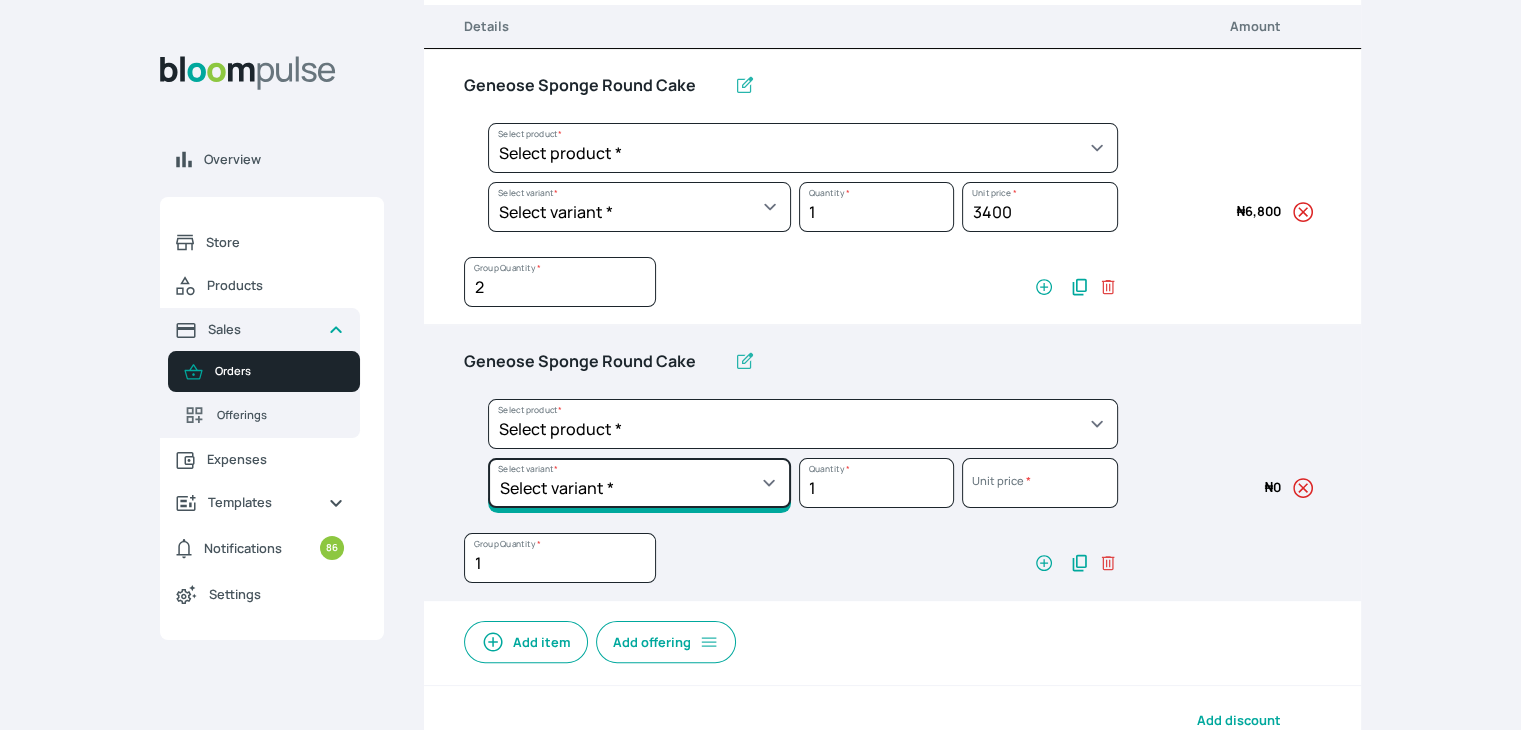 click on "Select variant * 10inches  11inches 12inches 6inches  7inches 8inches  9inches" at bounding box center (639, 207) 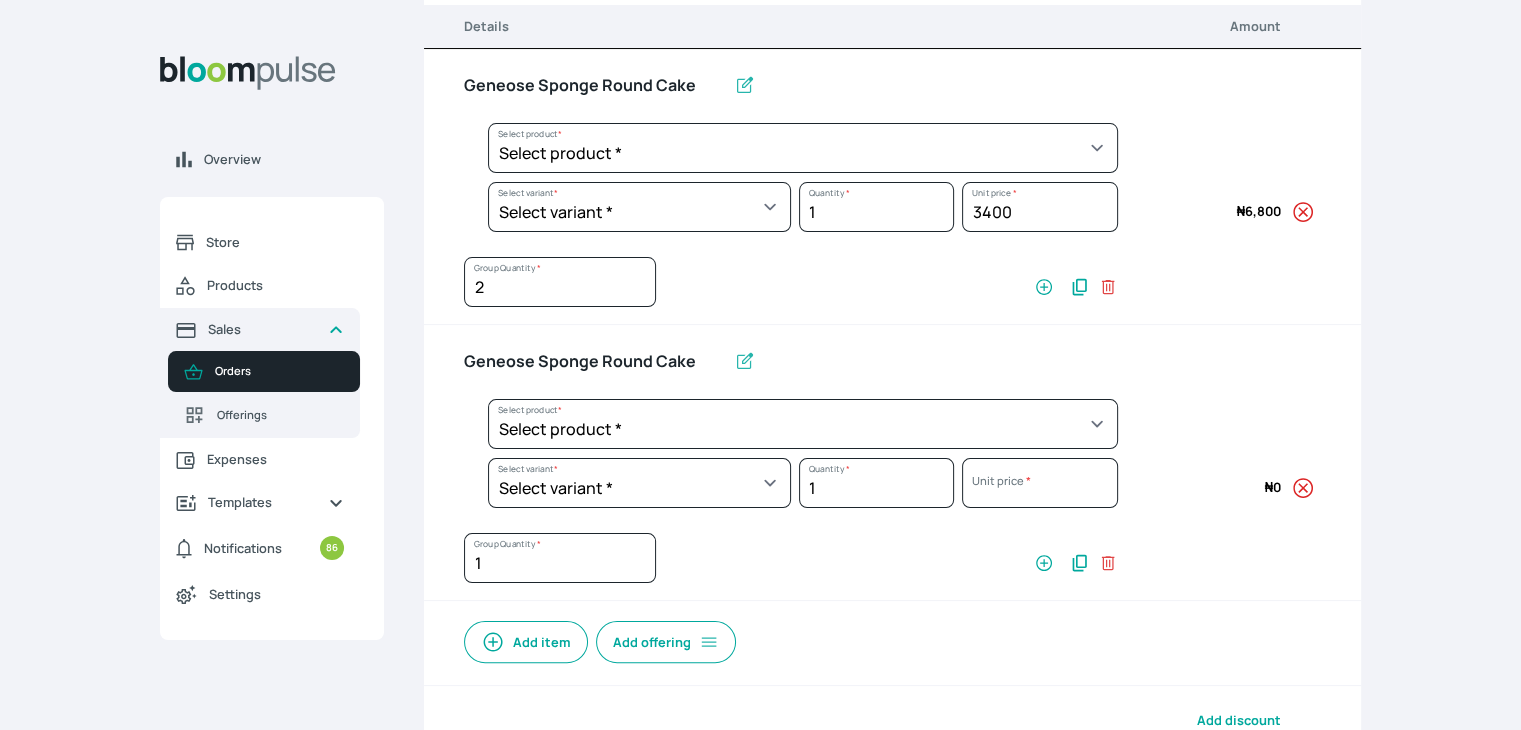select on "[UUID]" 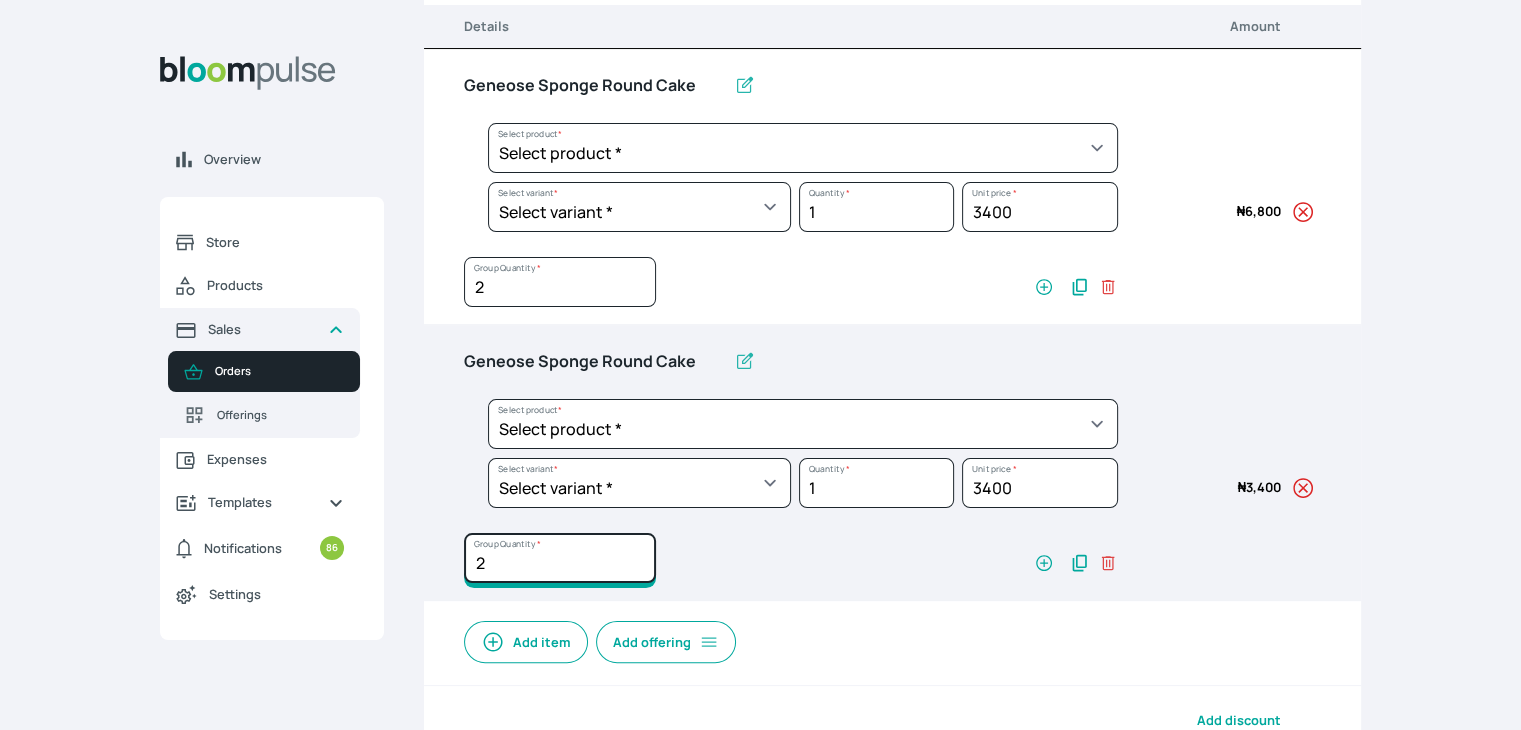 type on "2" 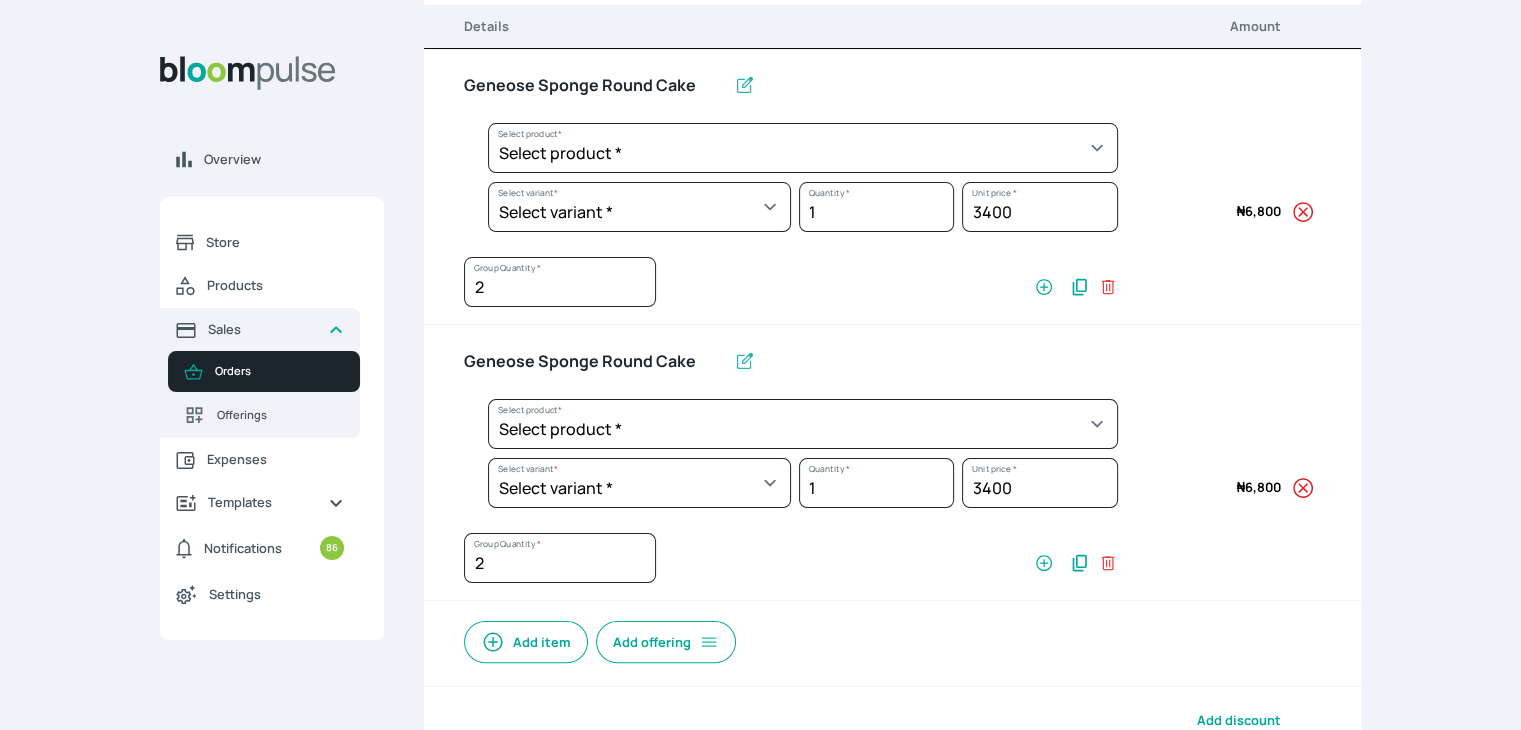 click on "Add item" at bounding box center (526, 642) 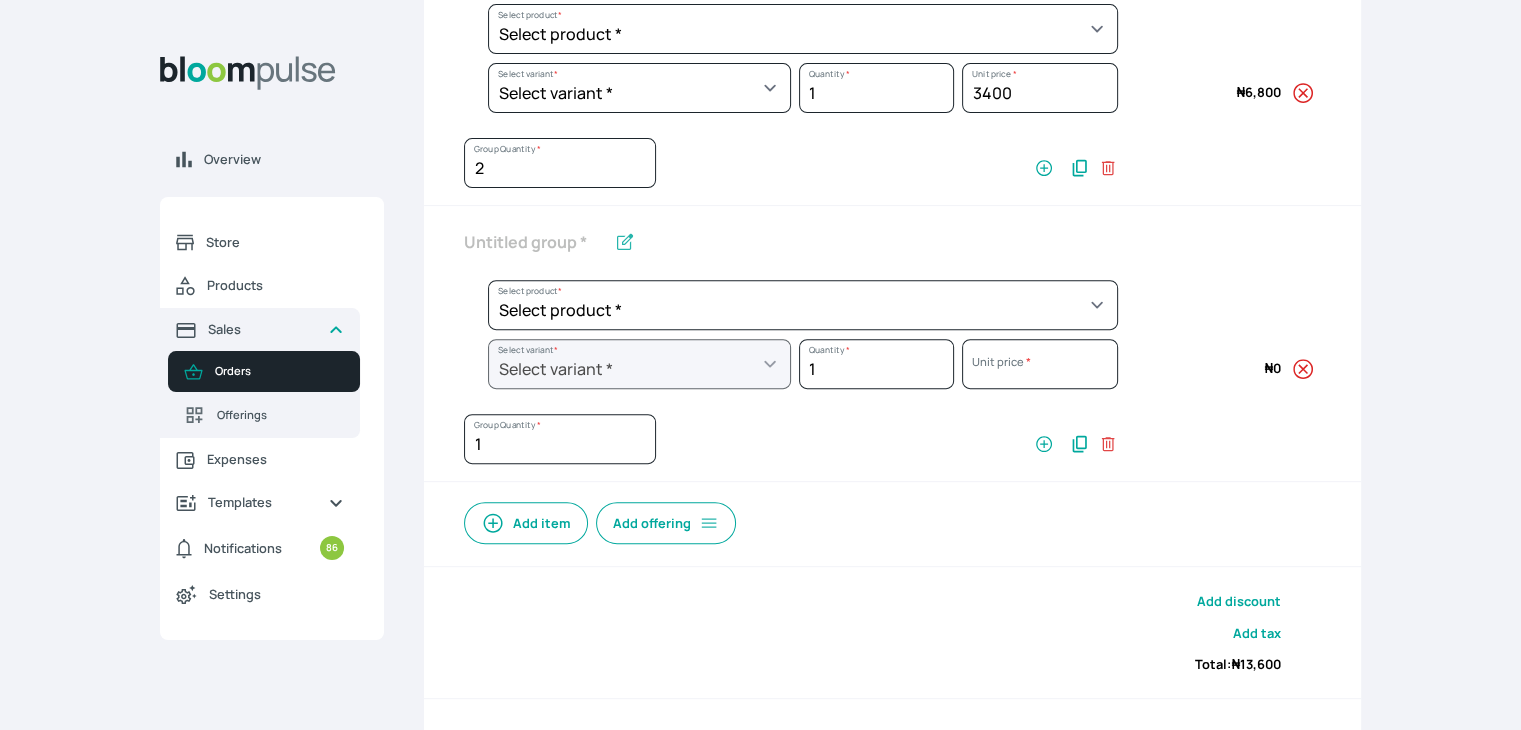 scroll, scrollTop: 700, scrollLeft: 0, axis: vertical 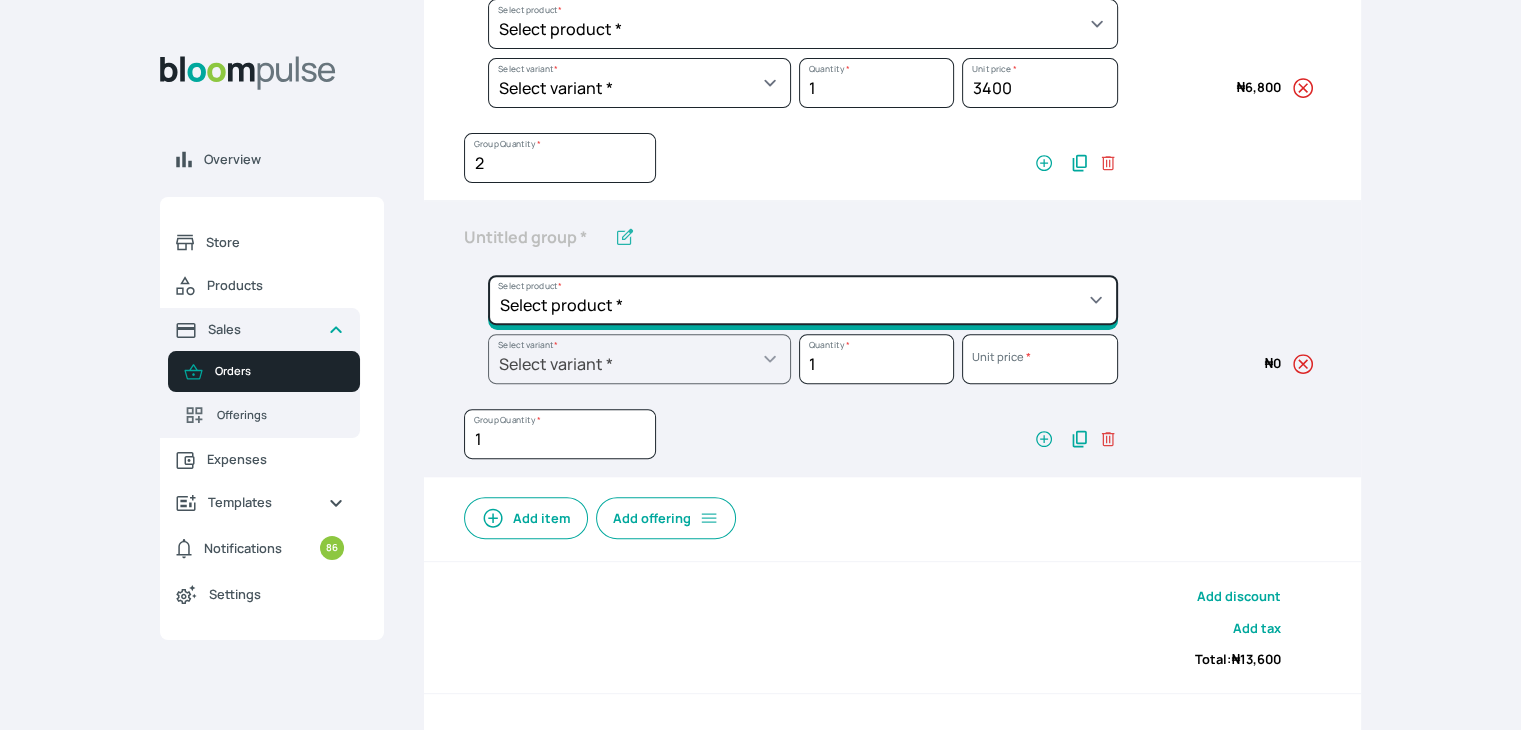 click on "Select product *  Cake Decoration for 8inches High  Chocolate oil based Round Cake  Geneose Sponge square Cake  Pound Square Cake  35cl zobo Mocktail  Banana Bread Batter BBQ Chicken  Bento Cake Budget Friendly Whippedcream Decoration Cake Decoration for 6inches High Cake Decoration for 6inches Low Cake loaf Chocolate Cake Batter Chocolate Ganache Chocolate oil based Batter Chocolate oil based square Cake Chocolate Round Cake Chop Life Package 2 Classic Banana Bread Loaf Coconut Banana Bread Loaf Cookies and Cream oil based Batter Cookies and cream oil based Round Cake Cupcakes Custom Made Whippedcream Decoration Doughnut Batter Fondant 1 Recipe  Fruit Cake Fruit Cake Batter Geneose Sponge Cake Batter Geneose Sponge Round Cake Meat Pie Meat Pie per 1 Mini puff Pound Cake Batter Pound Round Cake  Puff puff Redvelvet Cake Batter Redvelvet oil based Batter Redvelvet oil based Round Cake Redvelvet Round Cake Royal Buttercream  Small chops Stick Meat Sugar Doughnut  Swiss Meringue Buttercream  Valentine Love Box" at bounding box center (803, -252) 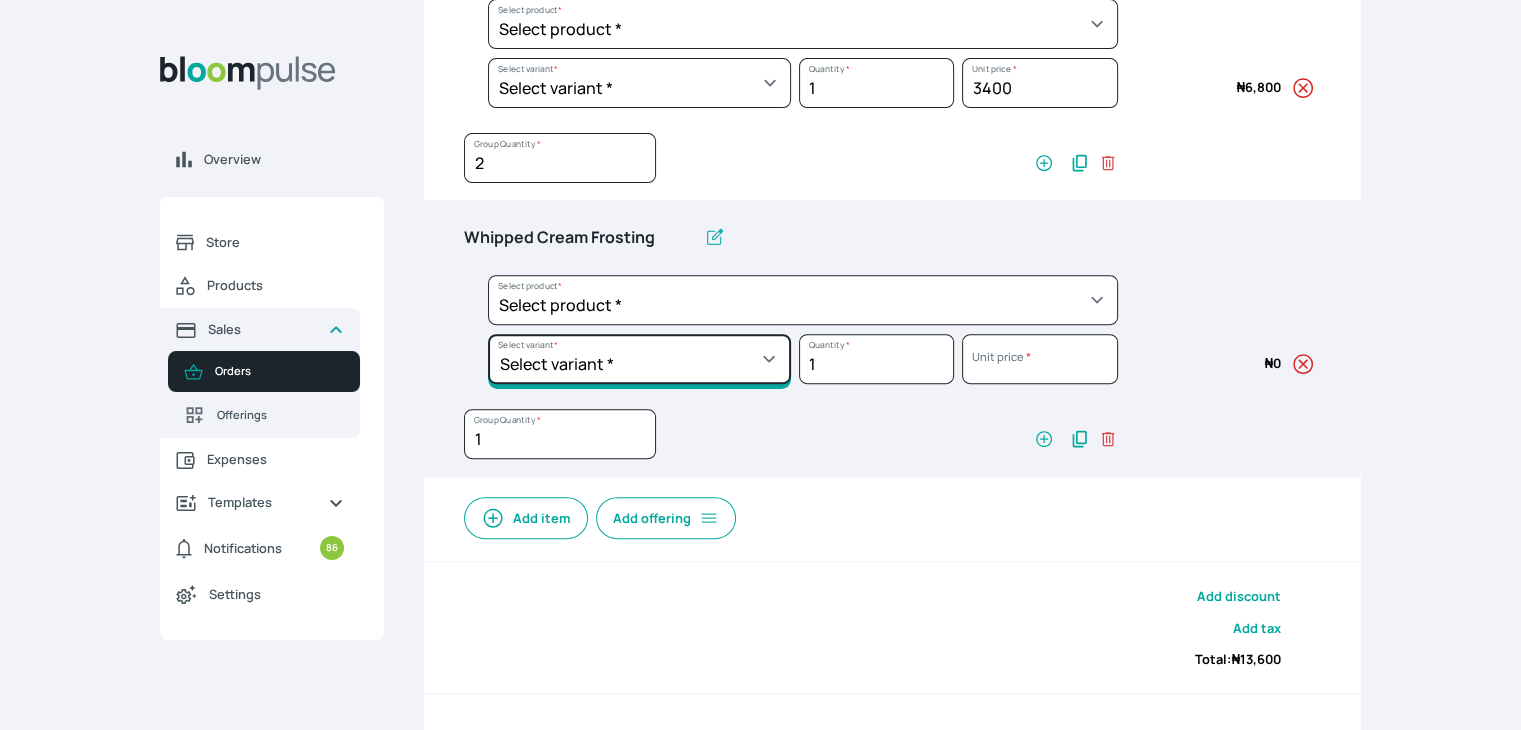 click on "Select variant * 1 cup 2 cups 3 cups 4 cups" at bounding box center [639, -193] 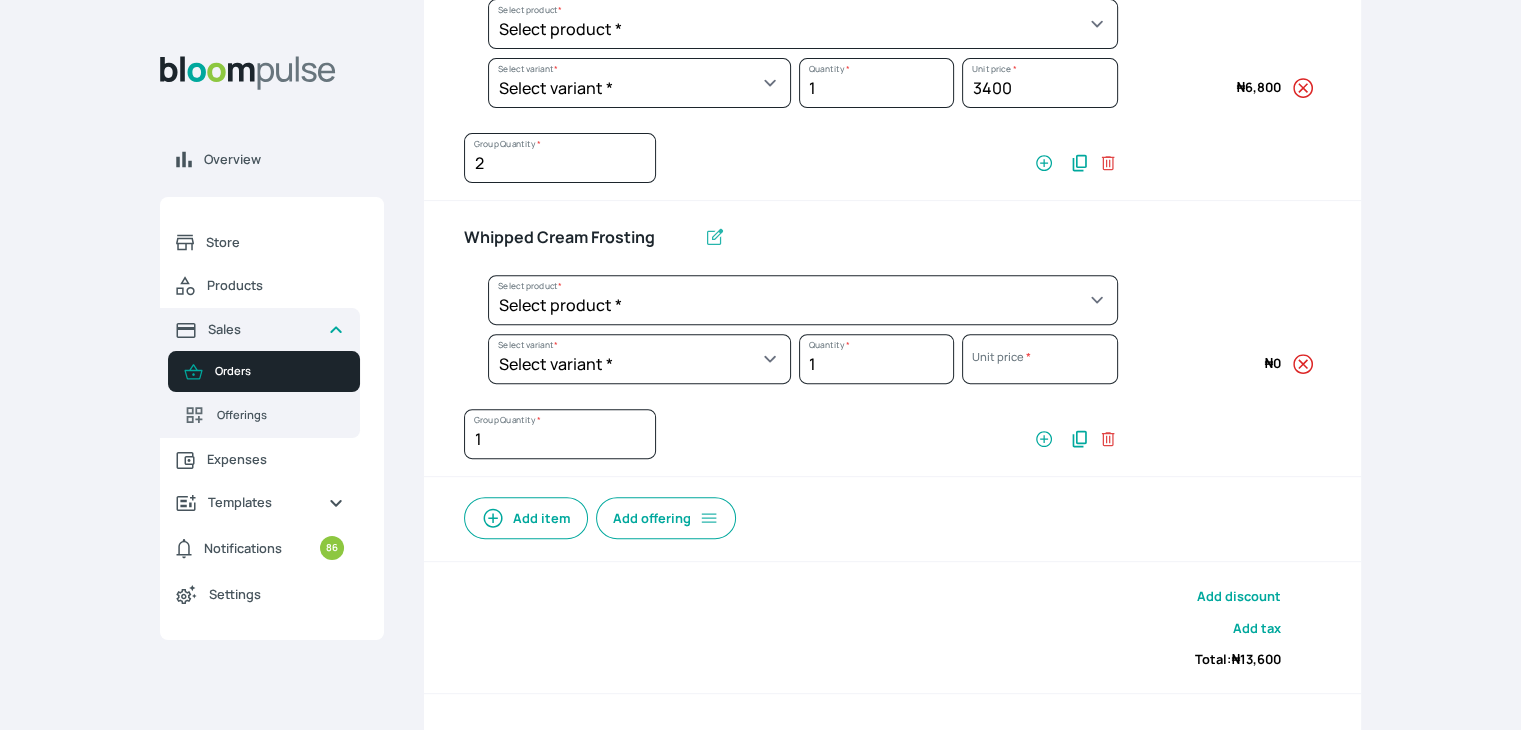 select on "[UUID]" 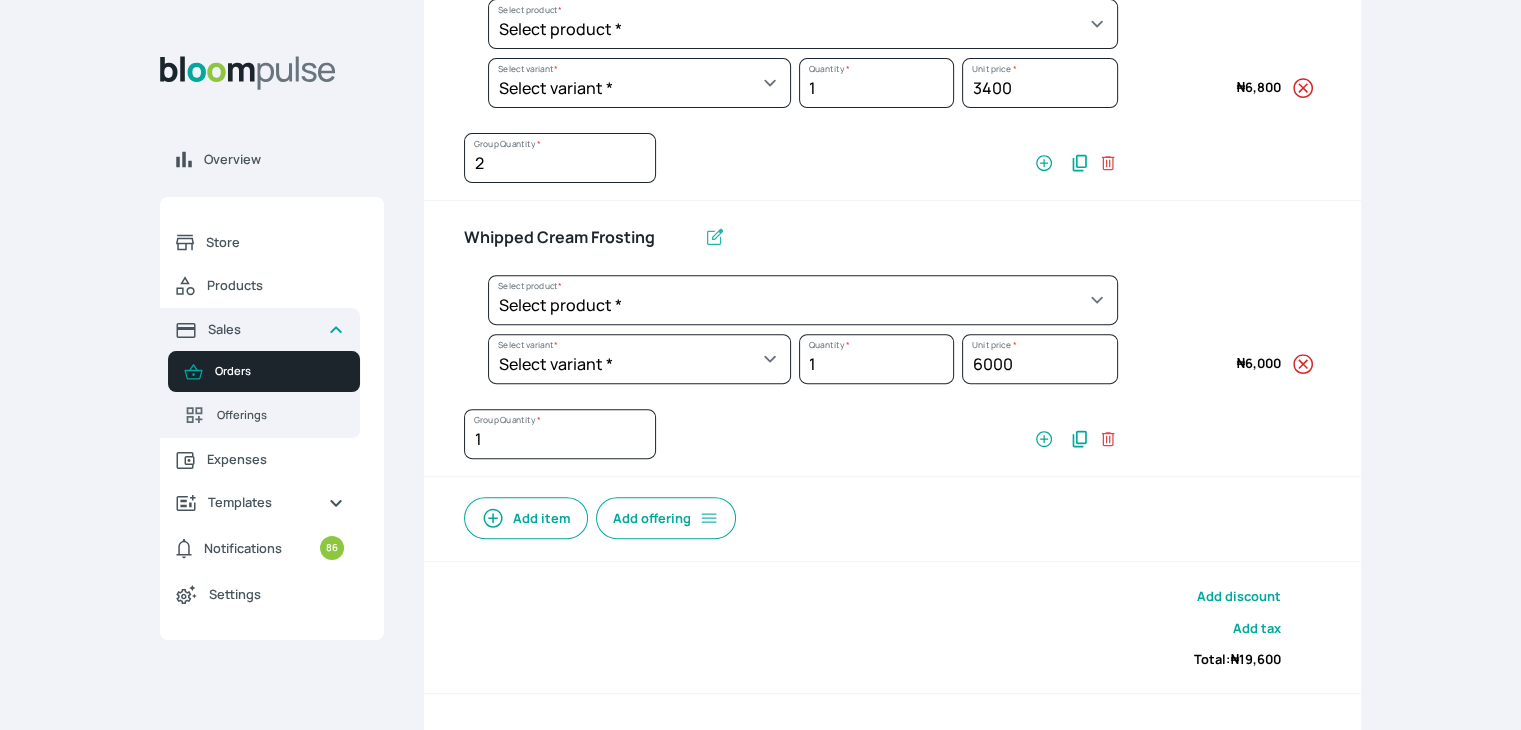 click on "Add item" at bounding box center (526, 518) 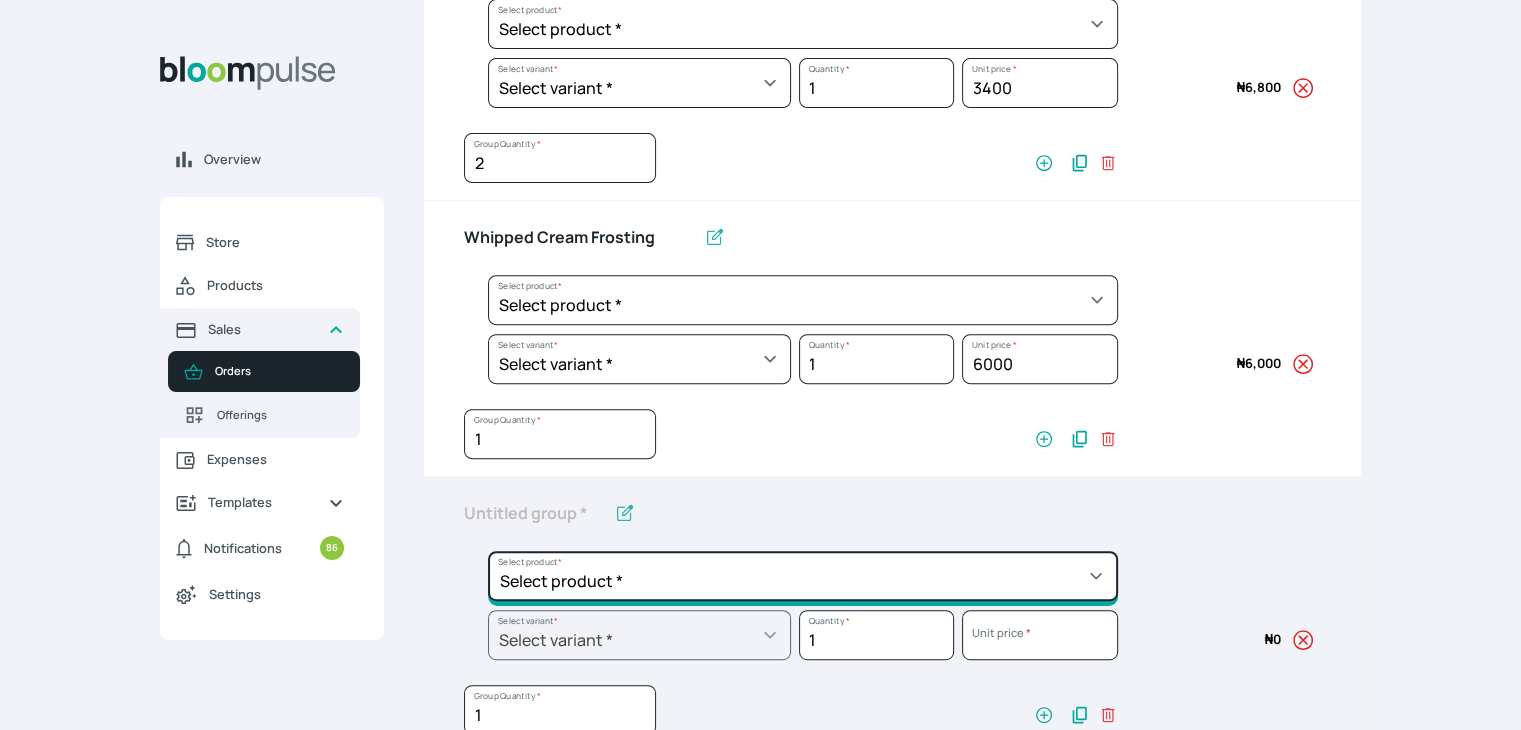 click on "Select product *  Cake Decoration for 8inches High  Chocolate oil based Round Cake  Geneose Sponge square Cake  Pound Square Cake  35cl zobo Mocktail  Banana Bread Batter BBQ Chicken  Bento Cake Budget Friendly Whippedcream Decoration Cake Decoration for 6inches High Cake Decoration for 6inches Low Cake loaf Chocolate Cake Batter Chocolate Ganache Chocolate oil based Batter Chocolate oil based square Cake Chocolate Round Cake Chop Life Package 2 Classic Banana Bread Loaf Coconut Banana Bread Loaf Cookies and Cream oil based Batter Cookies and cream oil based Round Cake Cupcakes Custom Made Whippedcream Decoration Doughnut Batter Fondant 1 Recipe  Fruit Cake Fruit Cake Batter Geneose Sponge Cake Batter Geneose Sponge Round Cake Meat Pie Meat Pie per 1 Mini puff Pound Cake Batter Pound Round Cake  Puff puff Redvelvet Cake Batter Redvelvet oil based Batter Redvelvet oil based Round Cake Redvelvet Round Cake Royal Buttercream  Small chops Stick Meat Sugar Doughnut  Swiss Meringue Buttercream  Valentine Love Box" at bounding box center [803, -252] 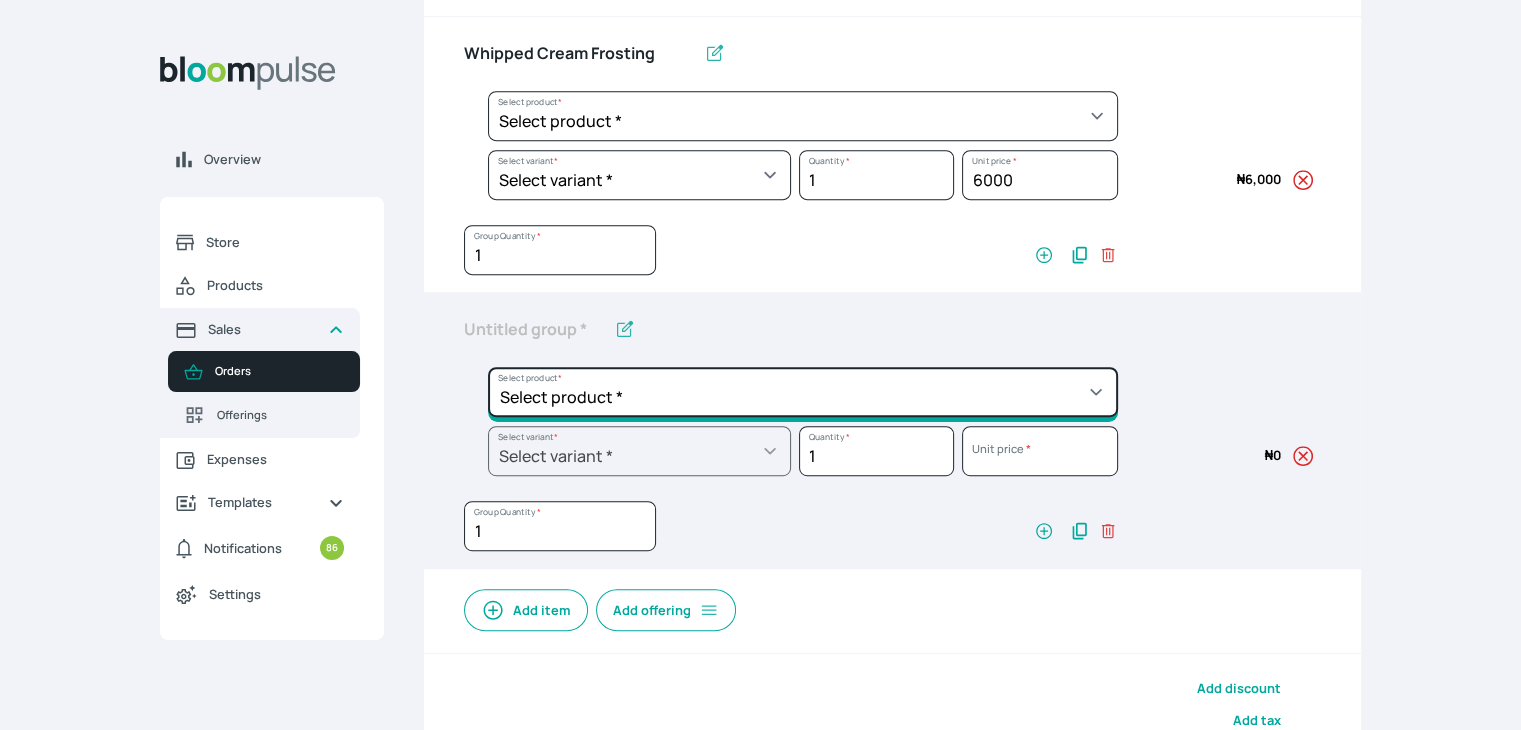 scroll, scrollTop: 900, scrollLeft: 0, axis: vertical 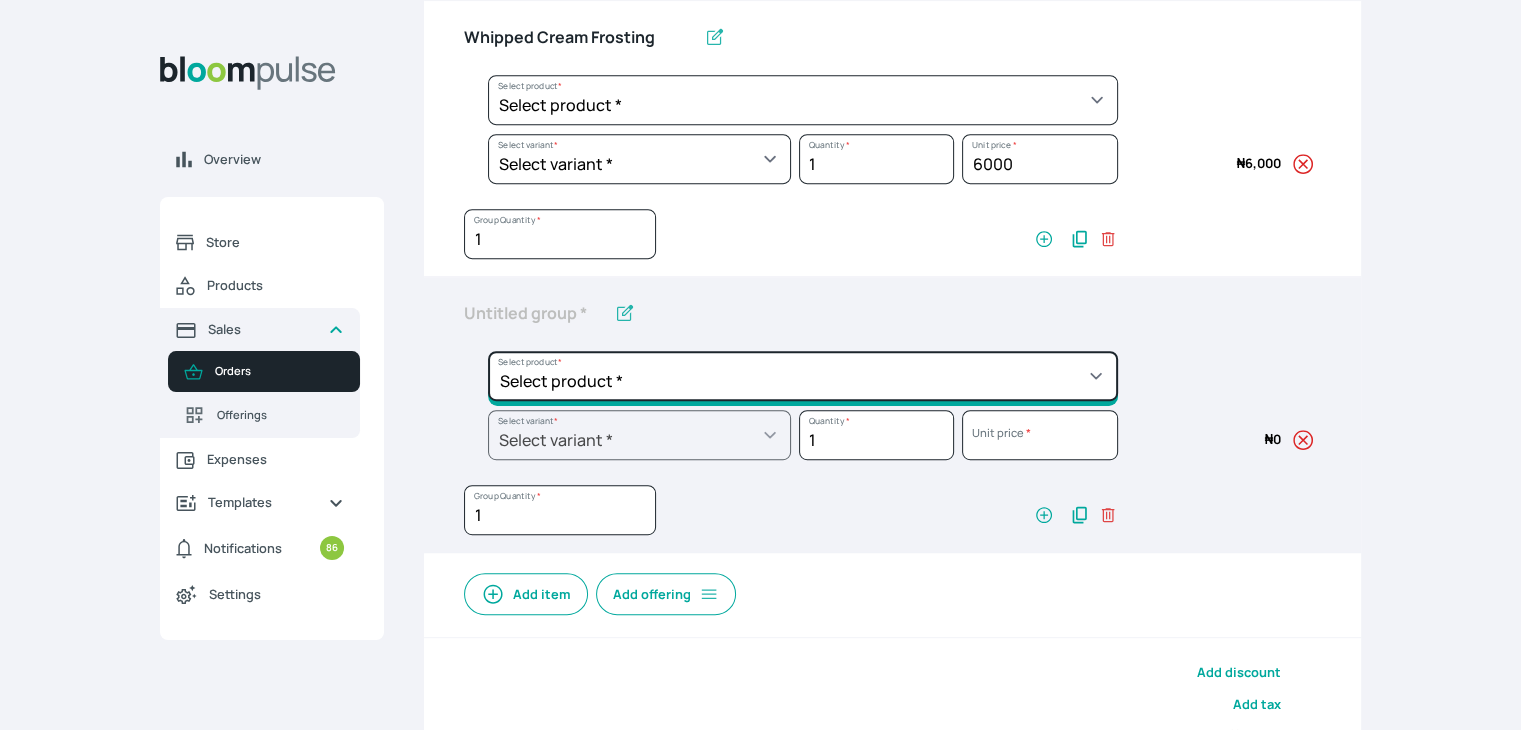 click on "Select product *  Cake Decoration for 8inches High  Chocolate oil based Round Cake  Geneose Sponge square Cake  Pound Square Cake  35cl zobo Mocktail  Banana Bread Batter BBQ Chicken  Bento Cake Budget Friendly Whippedcream Decoration Cake Decoration for 6inches High Cake Decoration for 6inches Low Cake loaf Chocolate Cake Batter Chocolate Ganache Chocolate oil based Batter Chocolate oil based square Cake Chocolate Round Cake Chop Life Package 2 Classic Banana Bread Loaf Coconut Banana Bread Loaf Cookies and Cream oil based Batter Cookies and cream oil based Round Cake Cupcakes Custom Made Whippedcream Decoration Doughnut Batter Fondant 1 Recipe  Fruit Cake Fruit Cake Batter Geneose Sponge Cake Batter Geneose Sponge Round Cake Meat Pie Meat Pie per 1 Mini puff Pound Cake Batter Pound Round Cake  Puff puff Redvelvet Cake Batter Redvelvet oil based Batter Redvelvet oil based Round Cake Redvelvet Round Cake Royal Buttercream  Small chops Stick Meat Sugar Doughnut  Swiss Meringue Buttercream  Valentine Love Box" at bounding box center [803, -452] 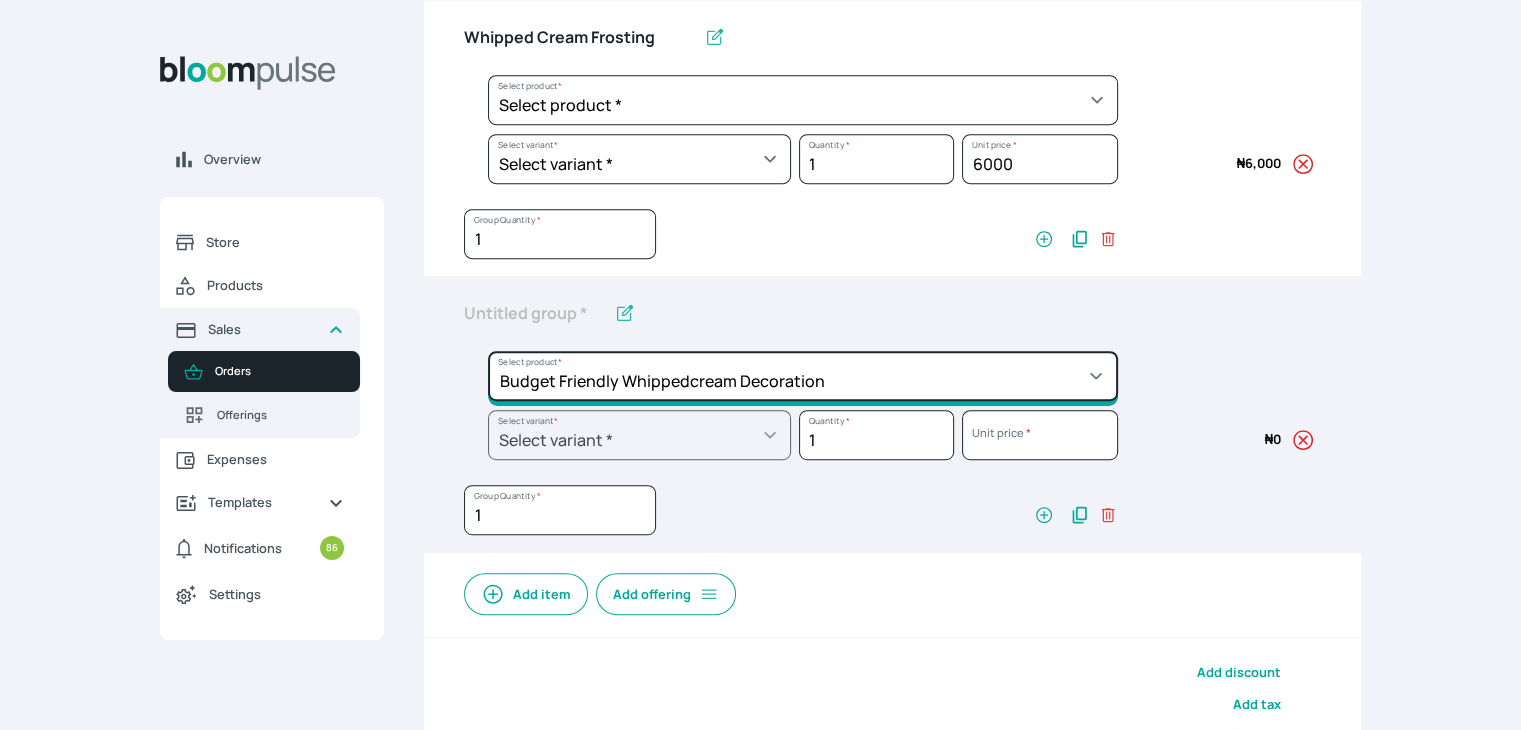 click on "Select product *  Cake Decoration for 8inches High  Chocolate oil based Round Cake  Geneose Sponge square Cake  Pound Square Cake  35cl zobo Mocktail  Banana Bread Batter BBQ Chicken  Bento Cake Budget Friendly Whippedcream Decoration Cake Decoration for 6inches High Cake Decoration for 6inches Low Cake loaf Chocolate Cake Batter Chocolate Ganache Chocolate oil based Batter Chocolate oil based square Cake Chocolate Round Cake Chop Life Package 2 Classic Banana Bread Loaf Coconut Banana Bread Loaf Cookies and Cream oil based Batter Cookies and cream oil based Round Cake Cupcakes Custom Made Whippedcream Decoration Doughnut Batter Fondant 1 Recipe  Fruit Cake Fruit Cake Batter Geneose Sponge Cake Batter Geneose Sponge Round Cake Meat Pie Meat Pie per 1 Mini puff Pound Cake Batter Pound Round Cake  Puff puff Redvelvet Cake Batter Redvelvet oil based Batter Redvelvet oil based Round Cake Redvelvet Round Cake Royal Buttercream  Small chops Stick Meat Sugar Doughnut  Swiss Meringue Buttercream  Valentine Love Box" at bounding box center [803, -452] 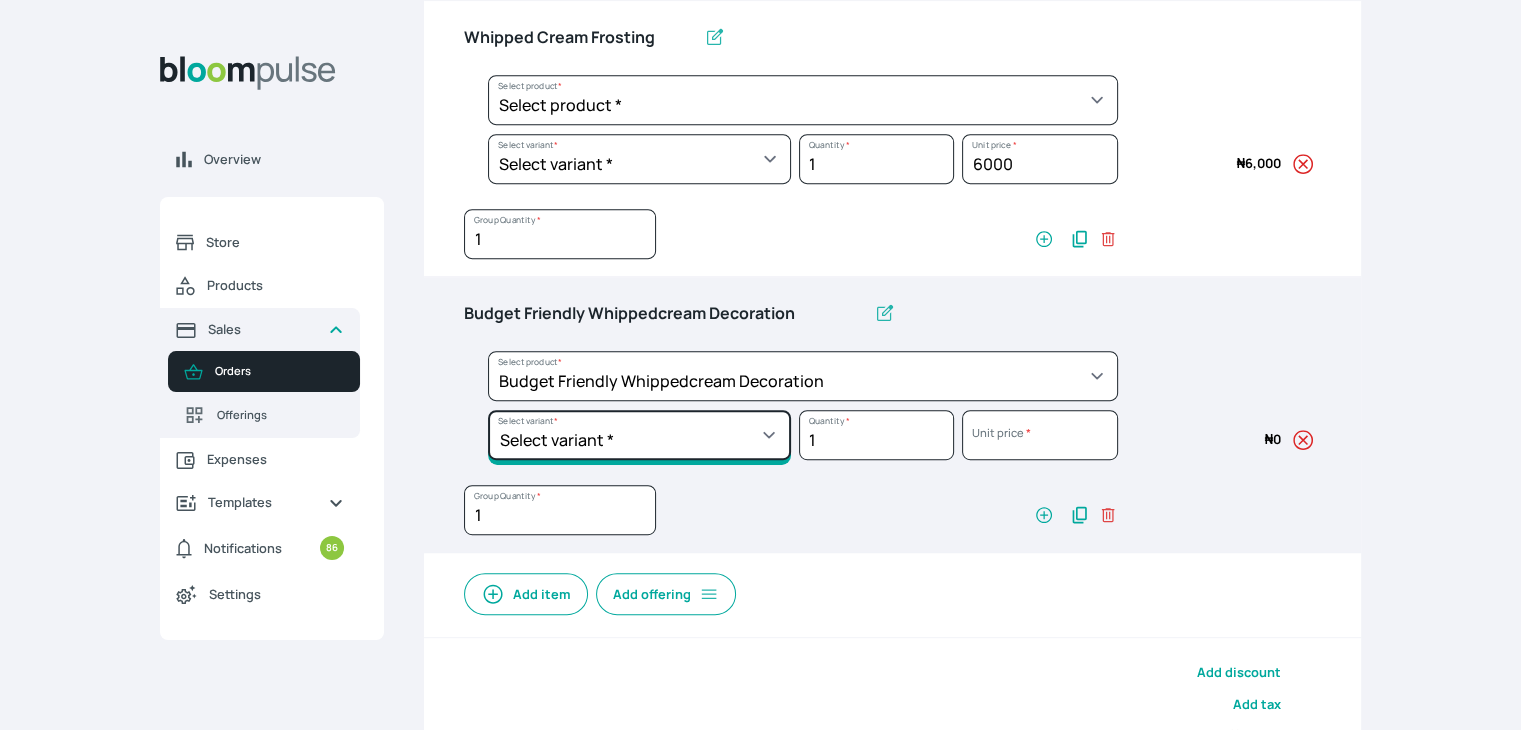 click on "Select variant * 8inches Size 6 Size 7" at bounding box center [639, -393] 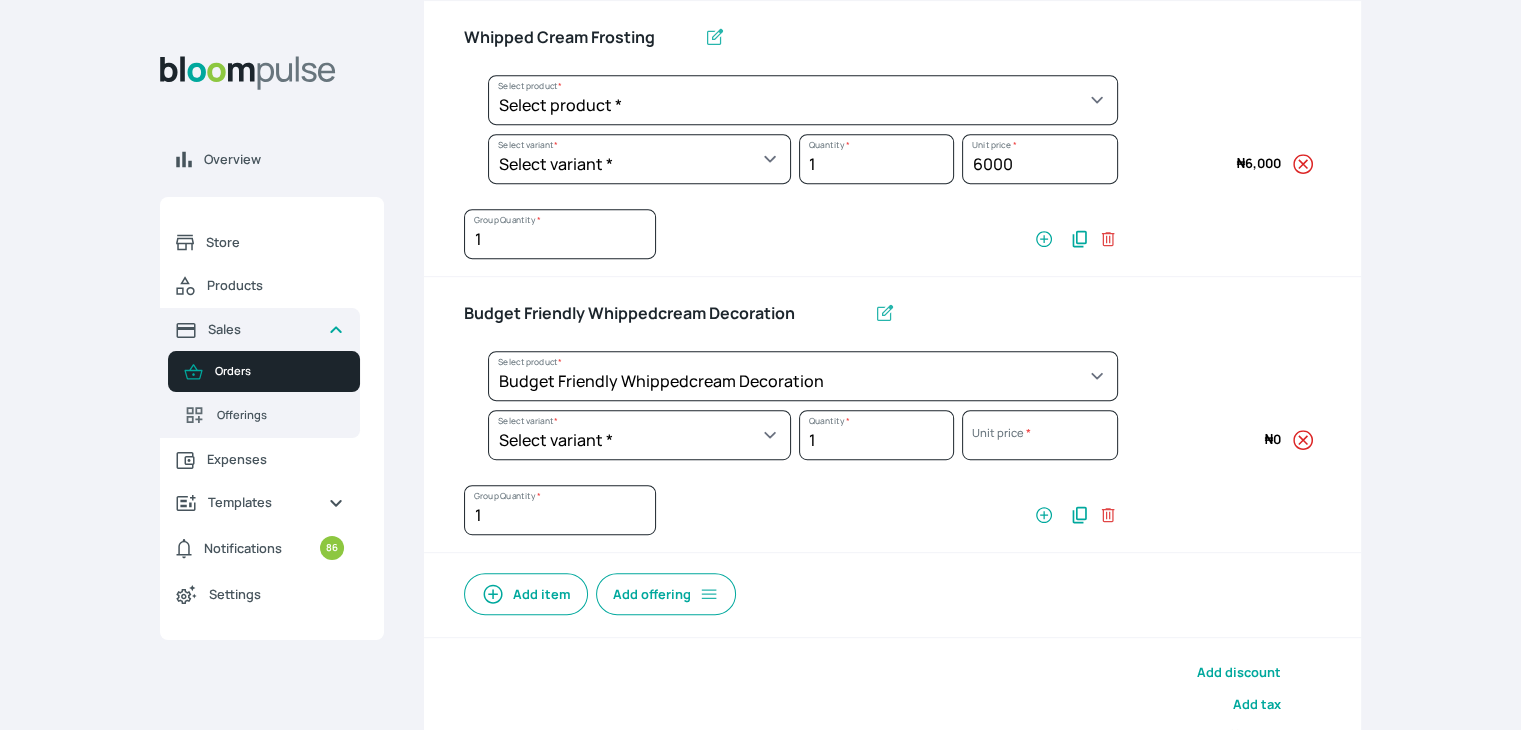 select on "c7c16d97-1b50-48bc-a979-38ef4923035e" 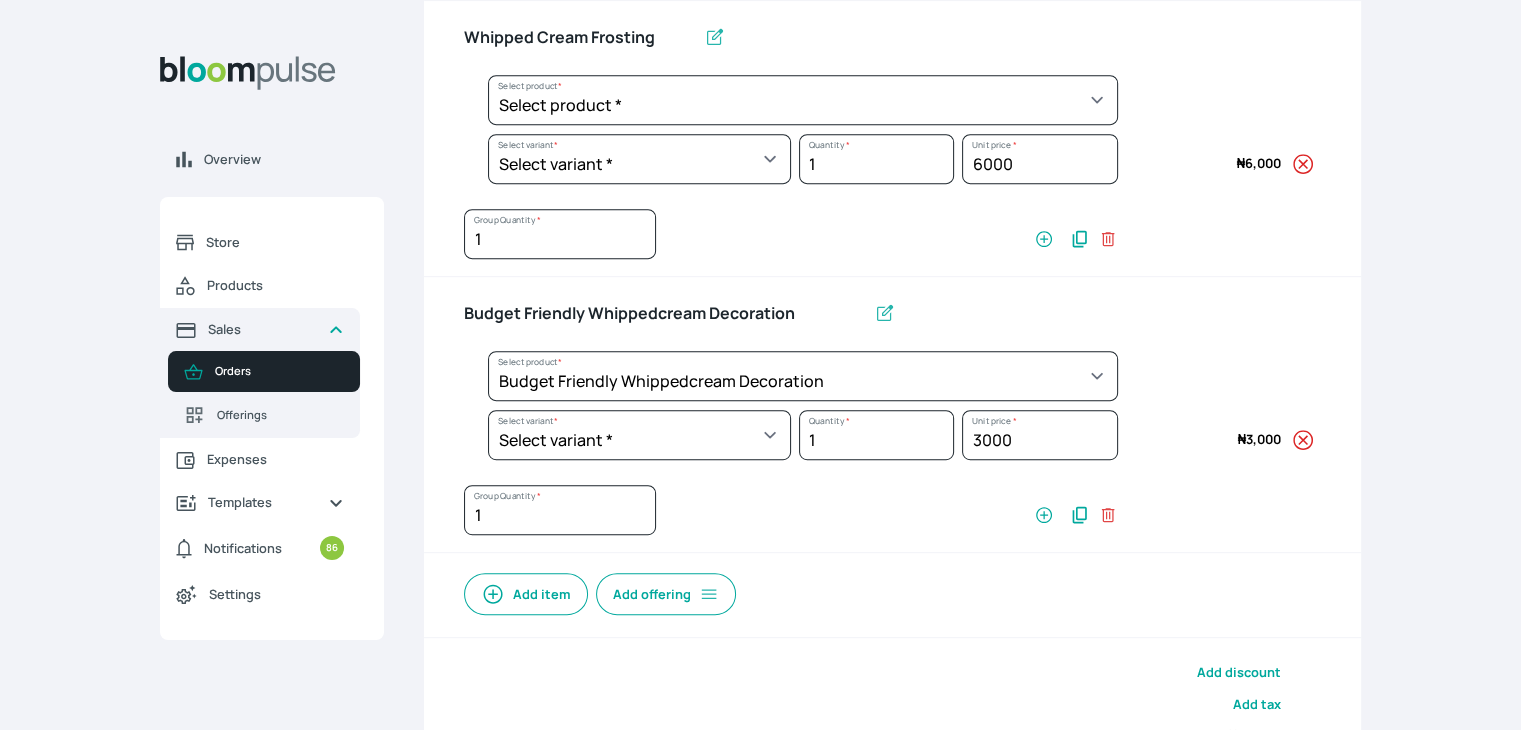 scroll, scrollTop: 1067, scrollLeft: 0, axis: vertical 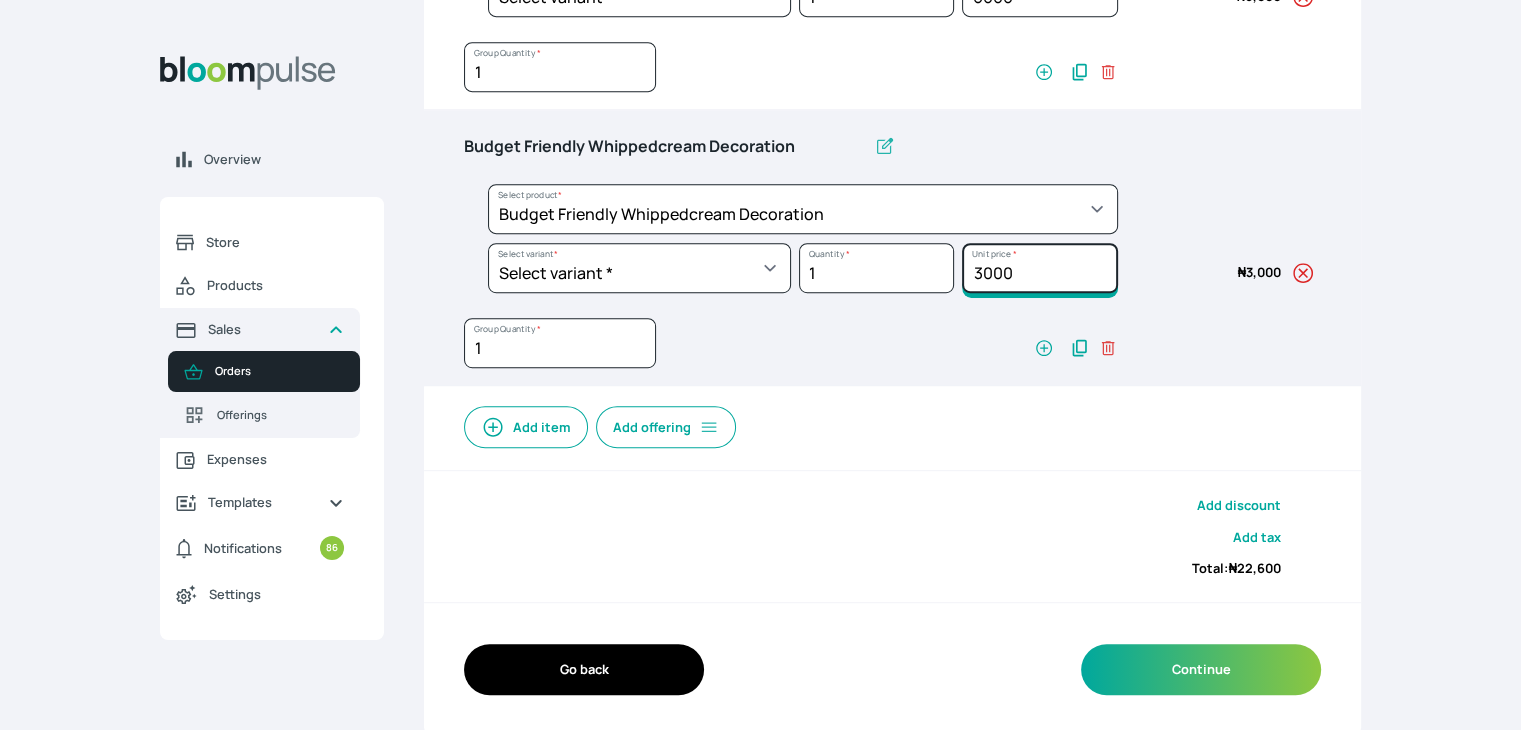 drag, startPoint x: 1032, startPoint y: 273, endPoint x: 920, endPoint y: 257, distance: 113.137085 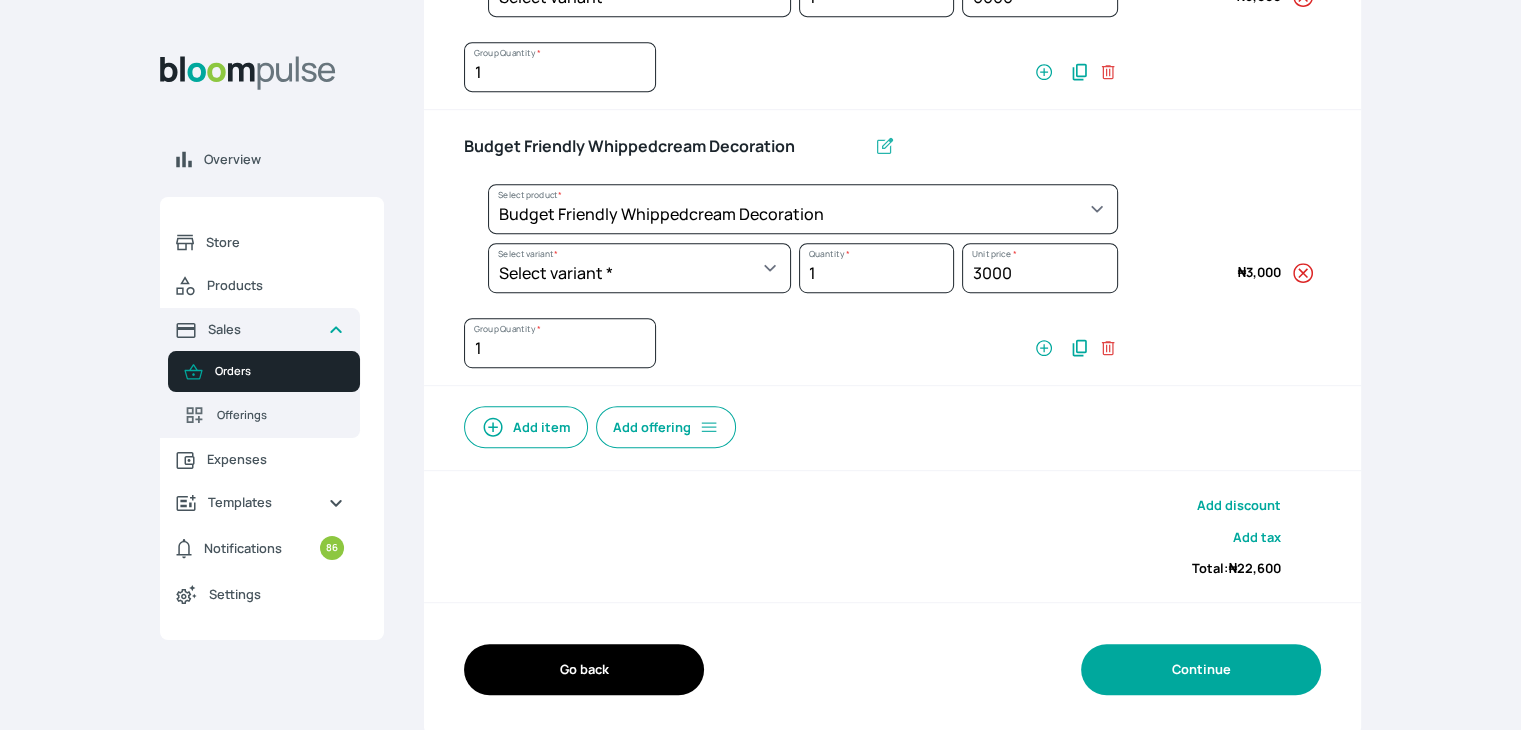 click on "Continue" at bounding box center (1201, 669) 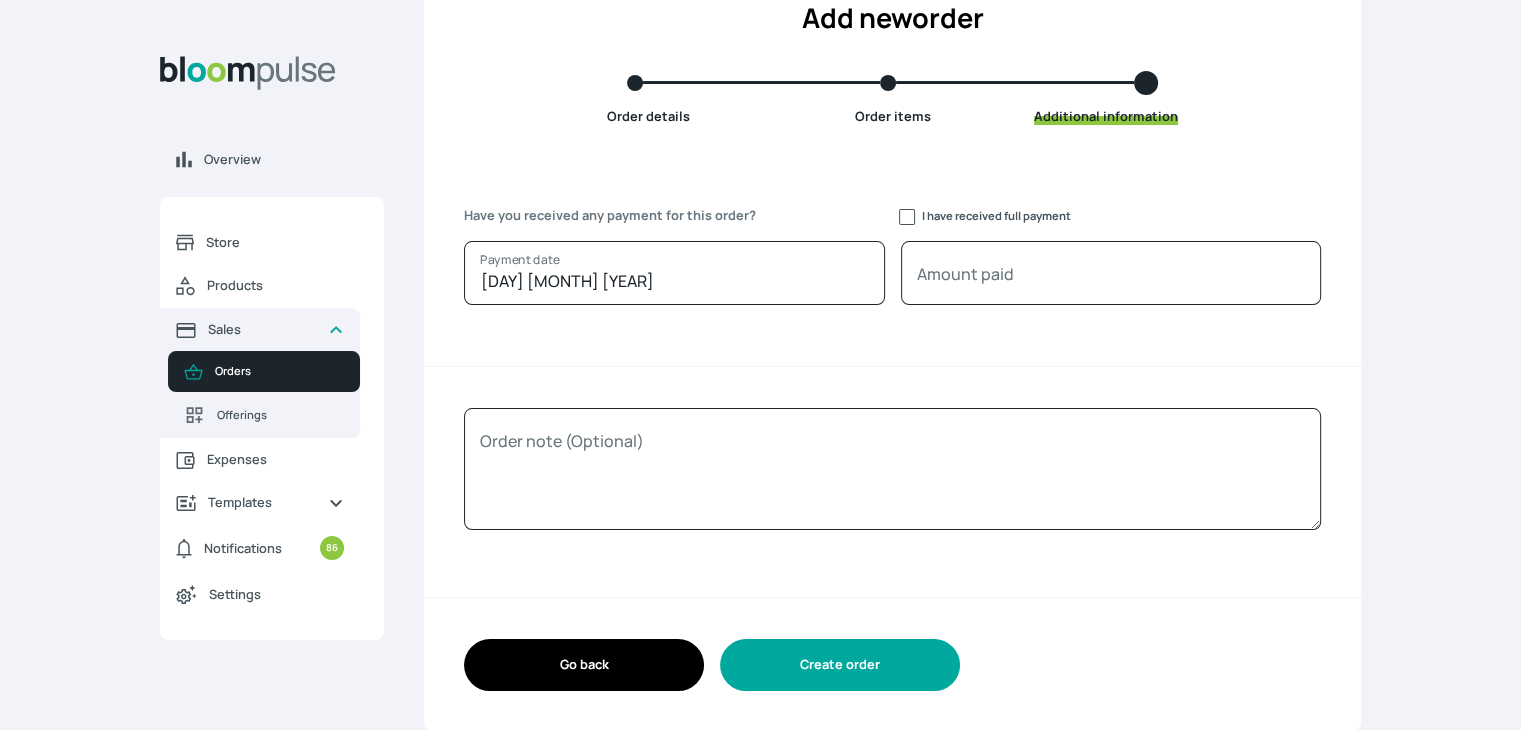 click on "Create order" at bounding box center (840, 664) 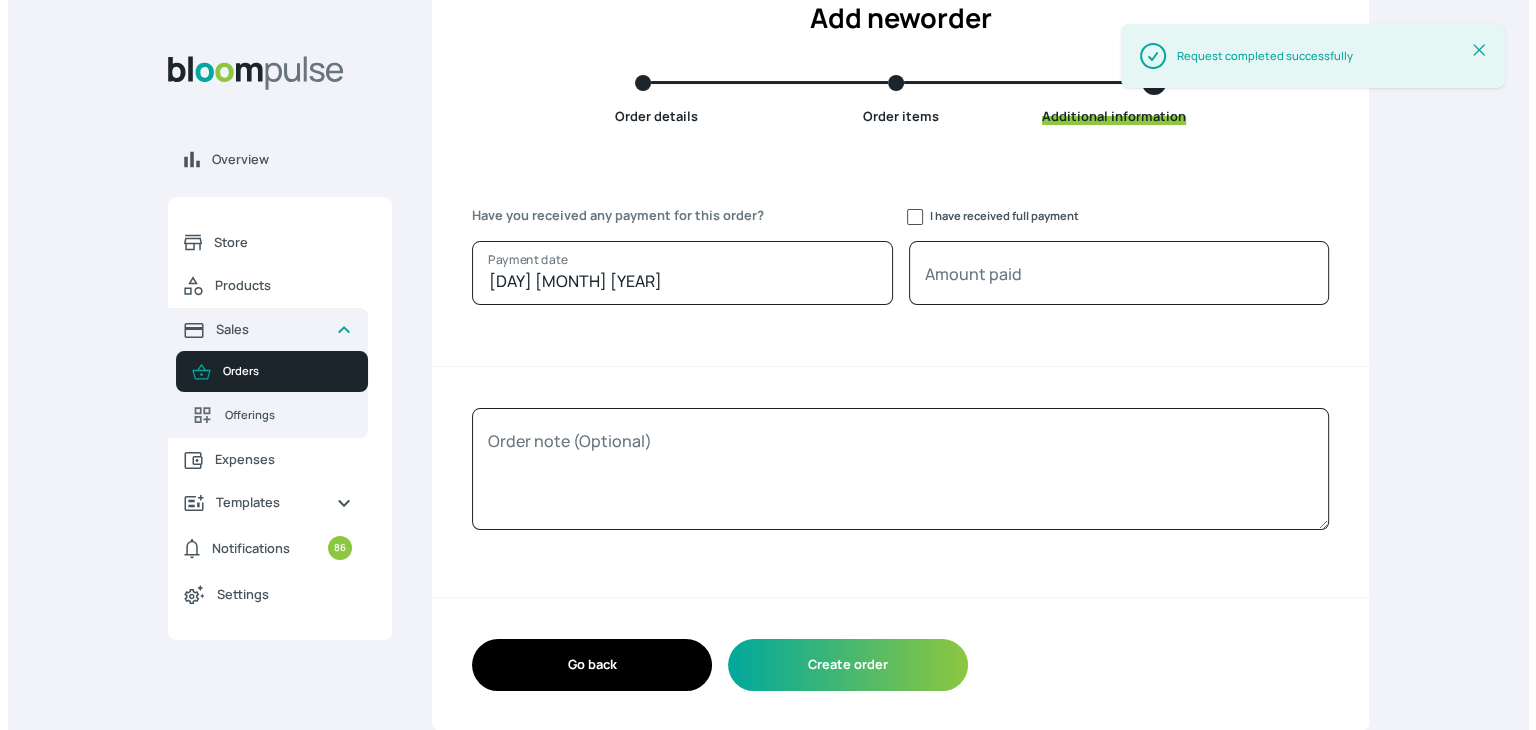 scroll, scrollTop: 0, scrollLeft: 0, axis: both 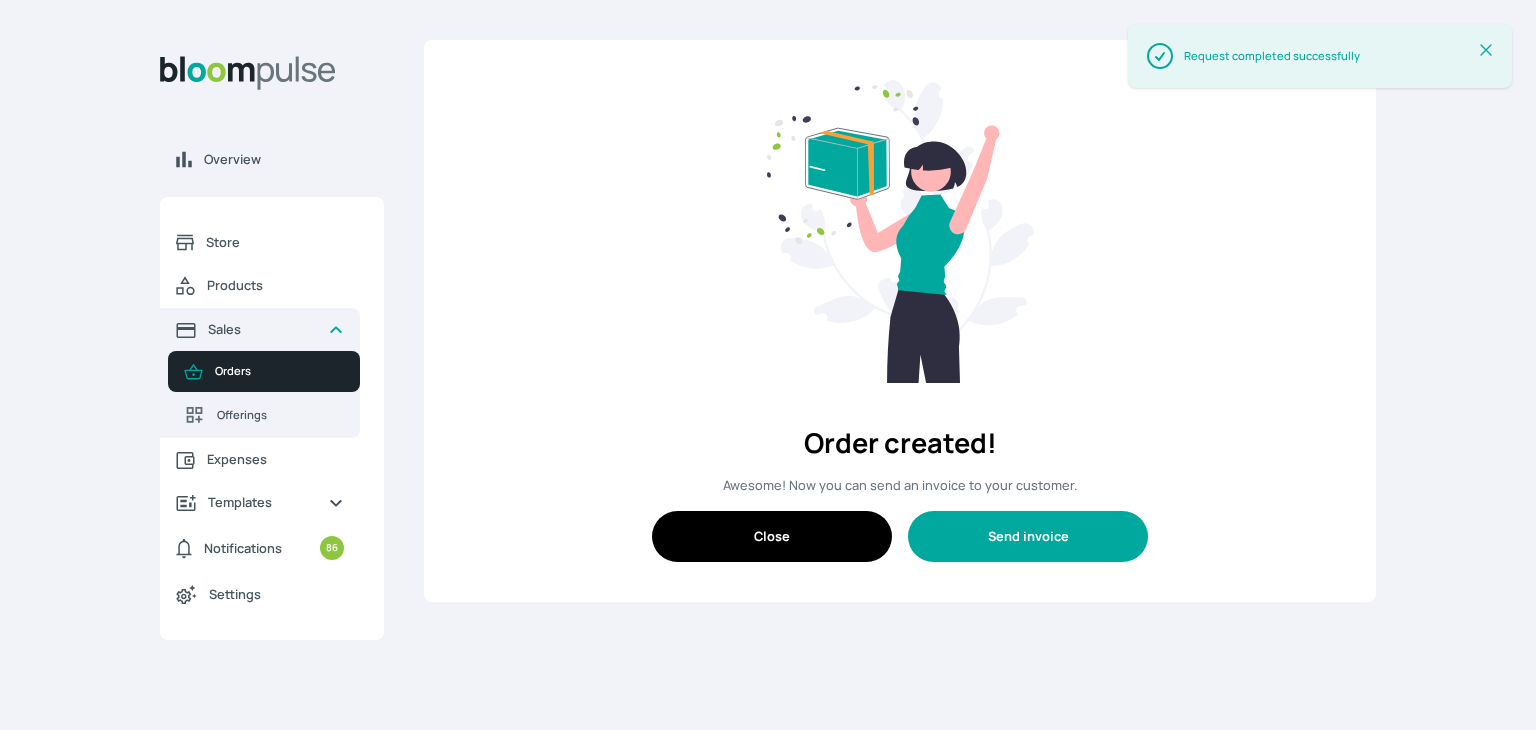click on "Send invoice" at bounding box center (1028, 536) 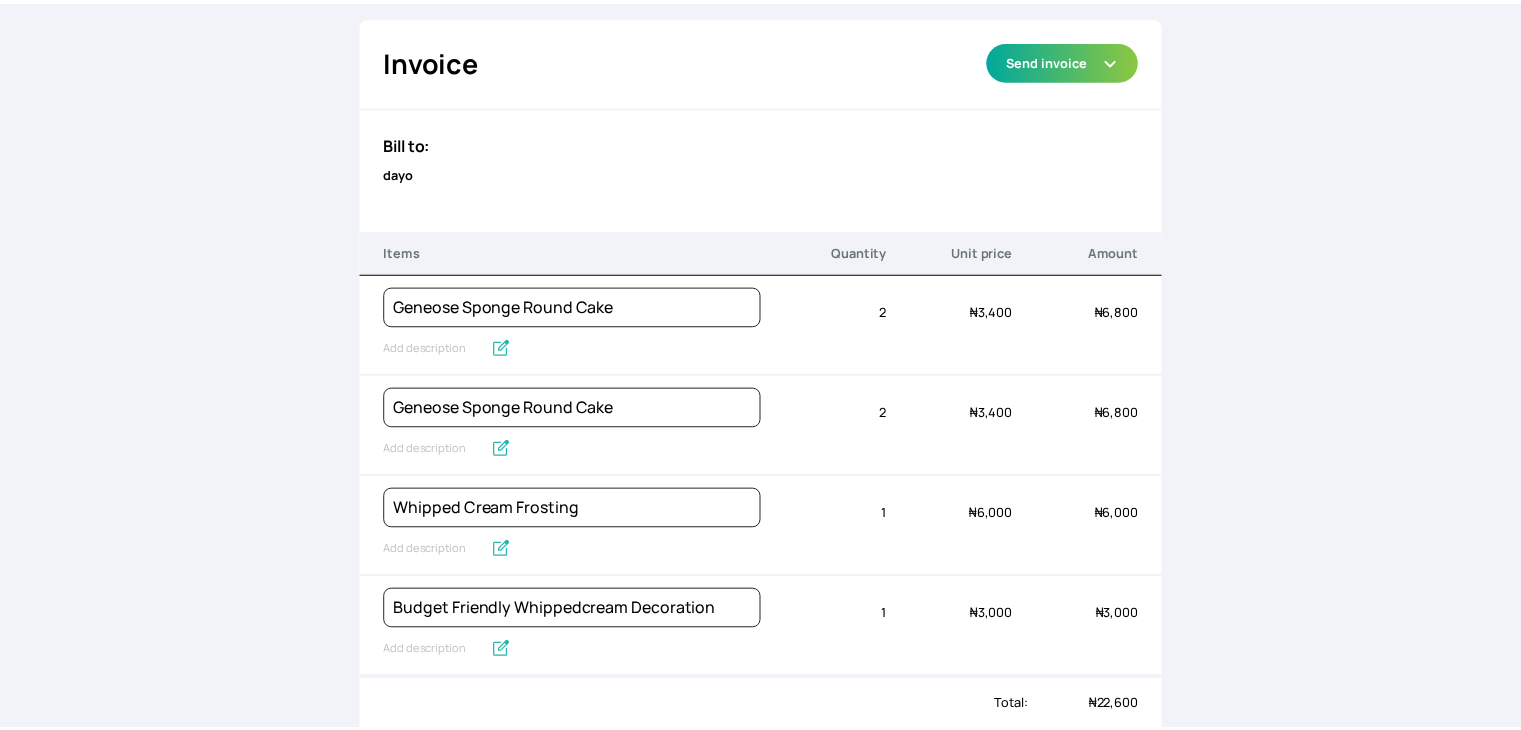 scroll, scrollTop: 0, scrollLeft: 0, axis: both 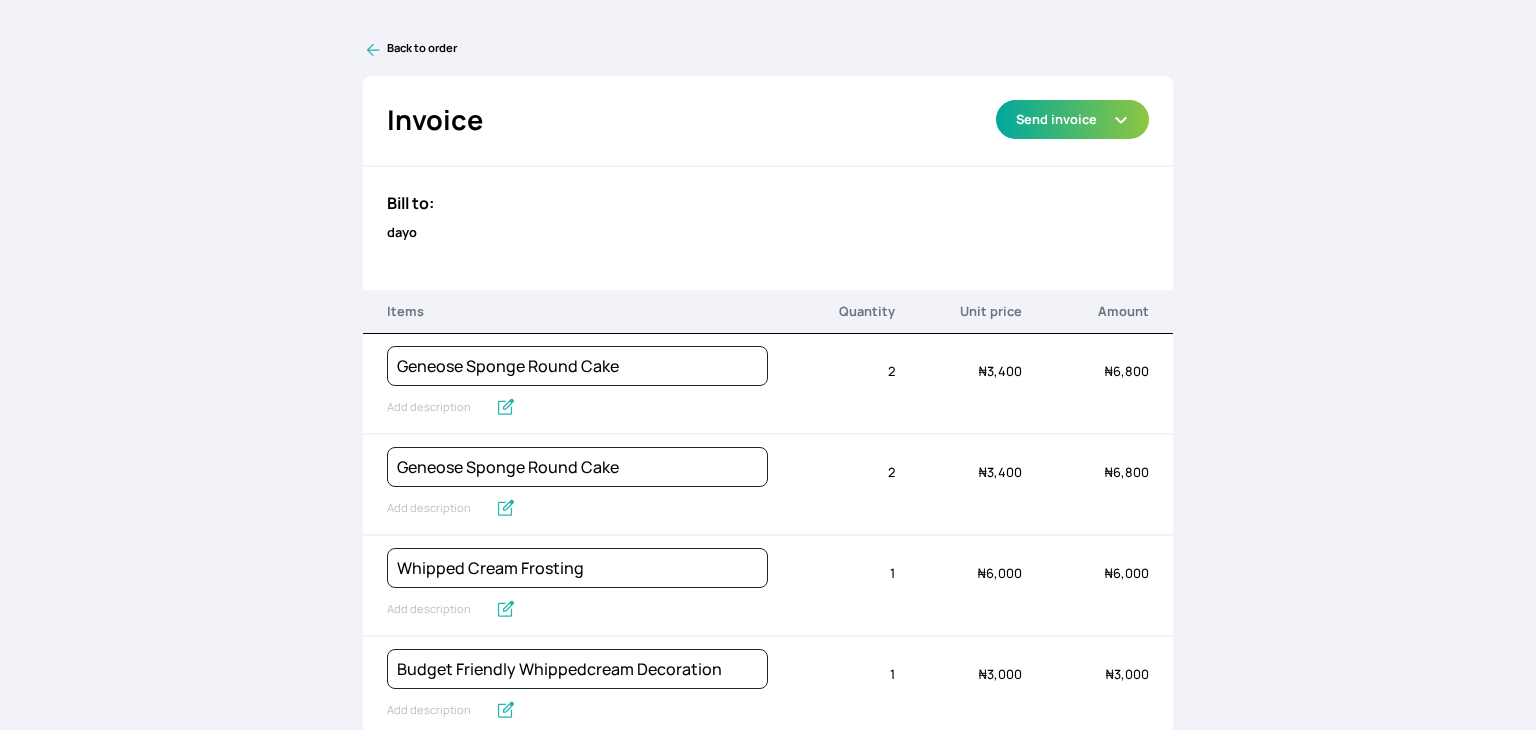 click 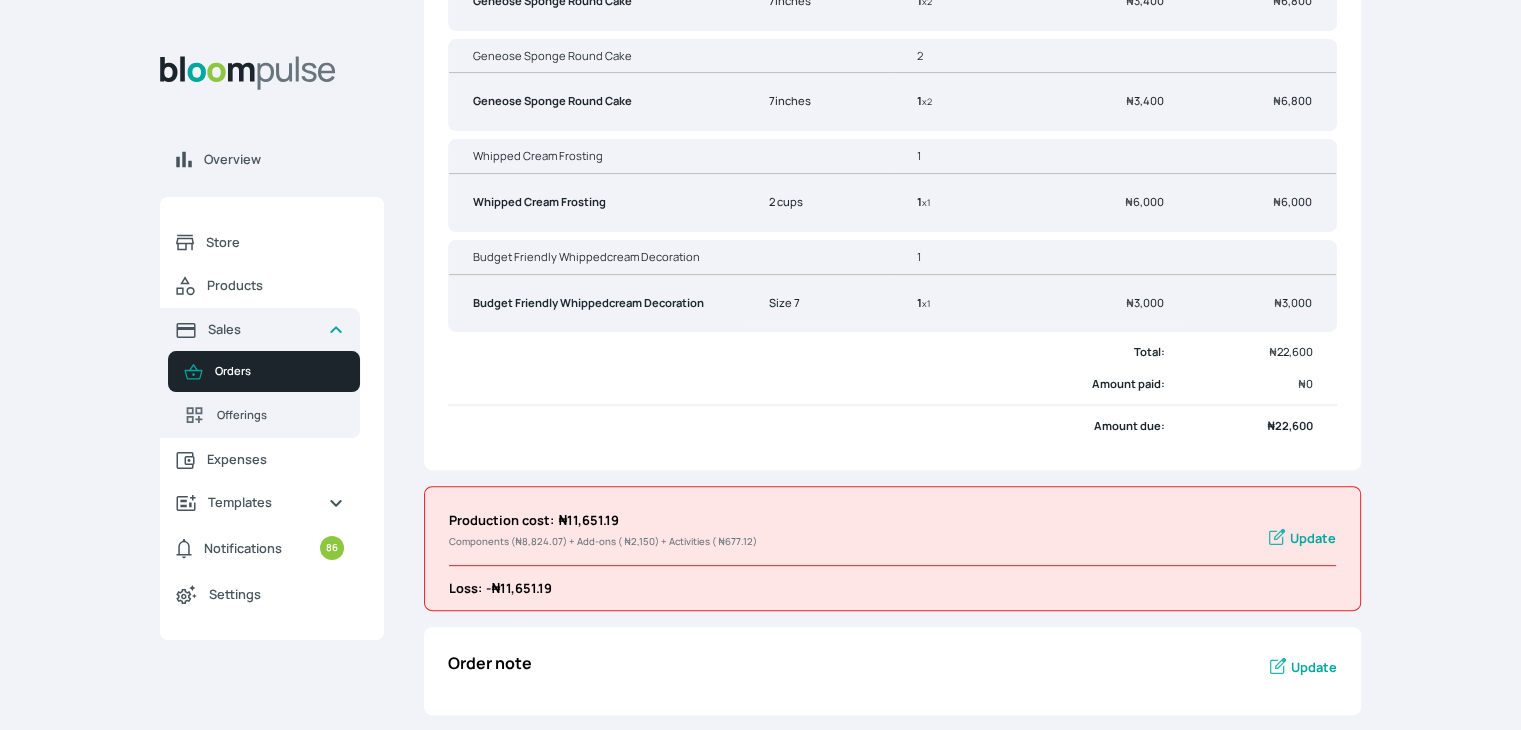 scroll, scrollTop: 548, scrollLeft: 0, axis: vertical 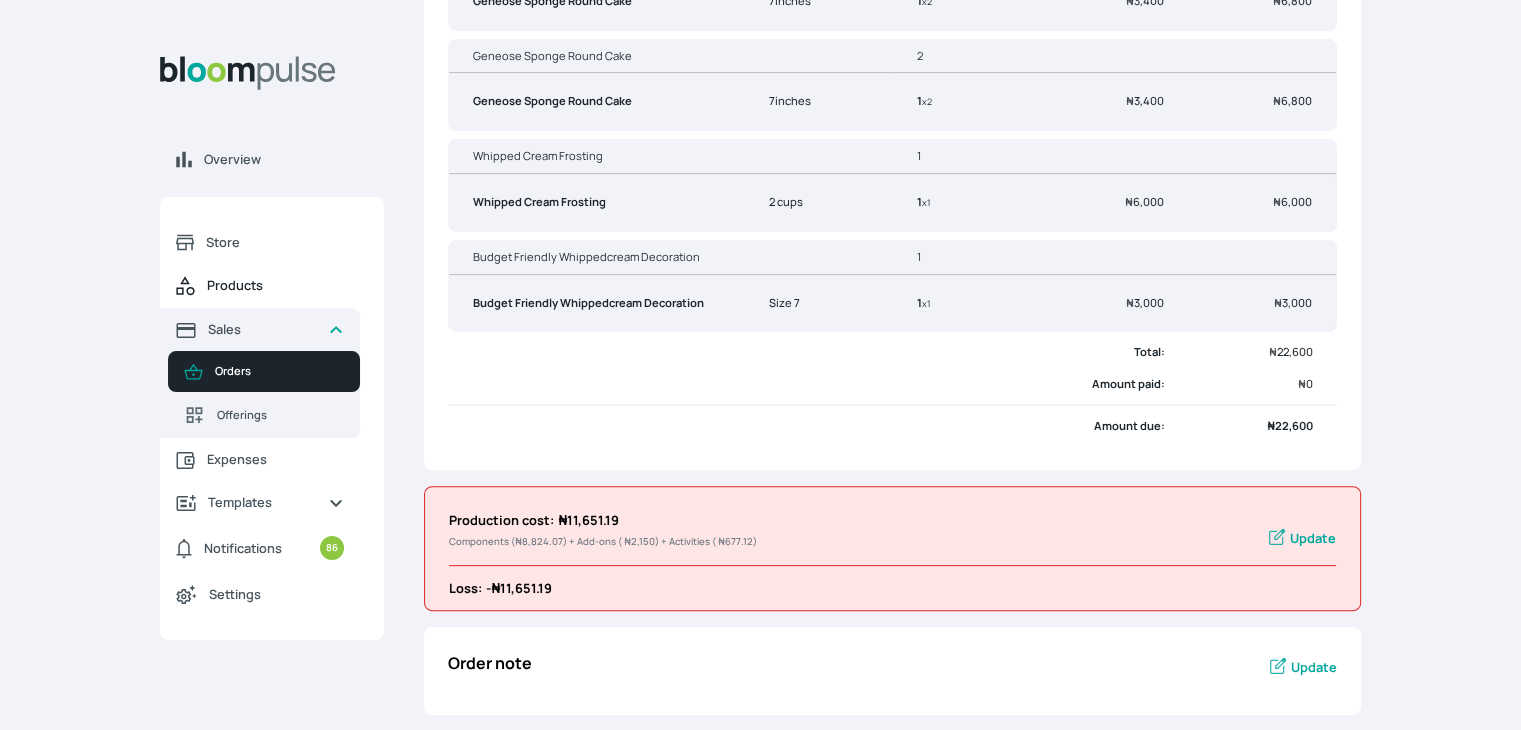 click on "Products" at bounding box center (275, 285) 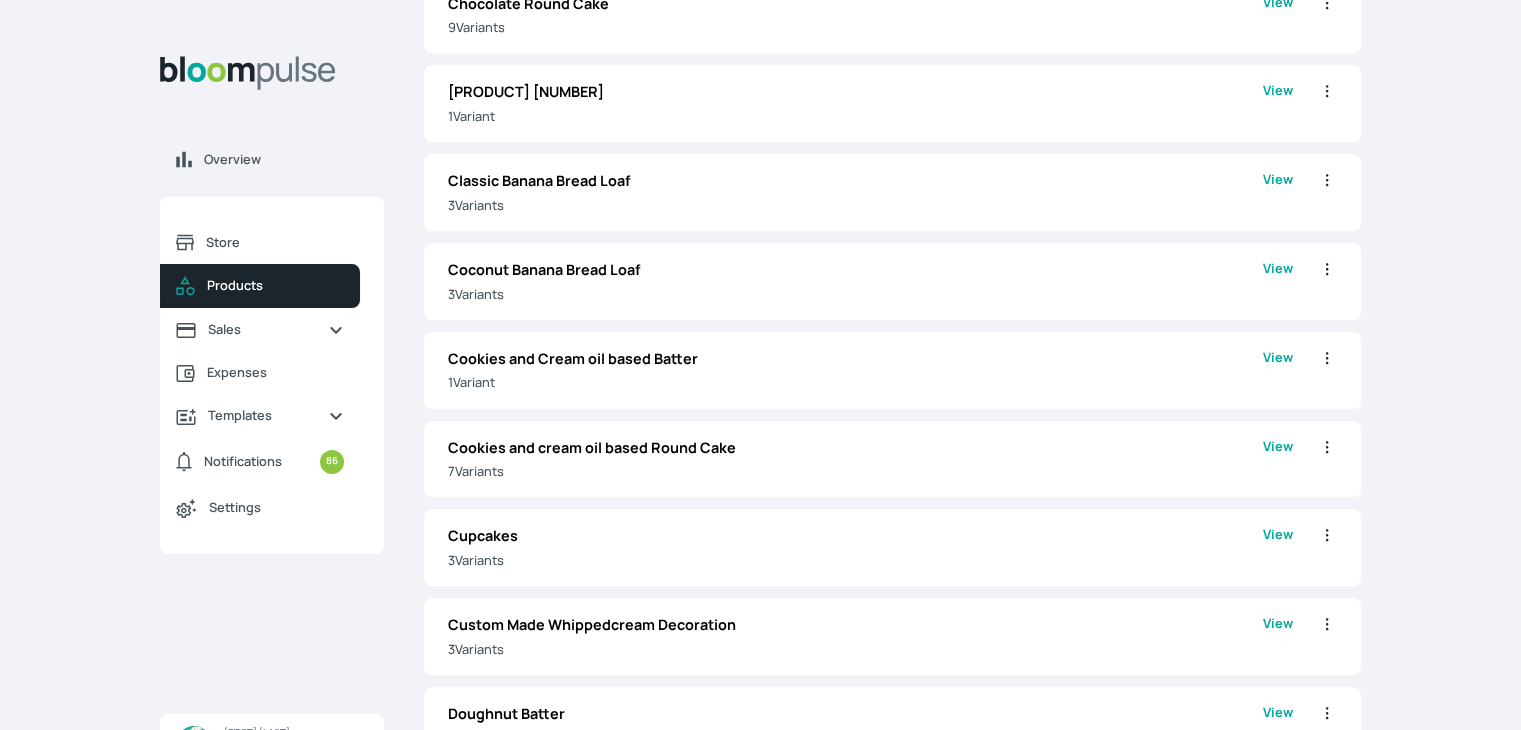 scroll, scrollTop: 1800, scrollLeft: 0, axis: vertical 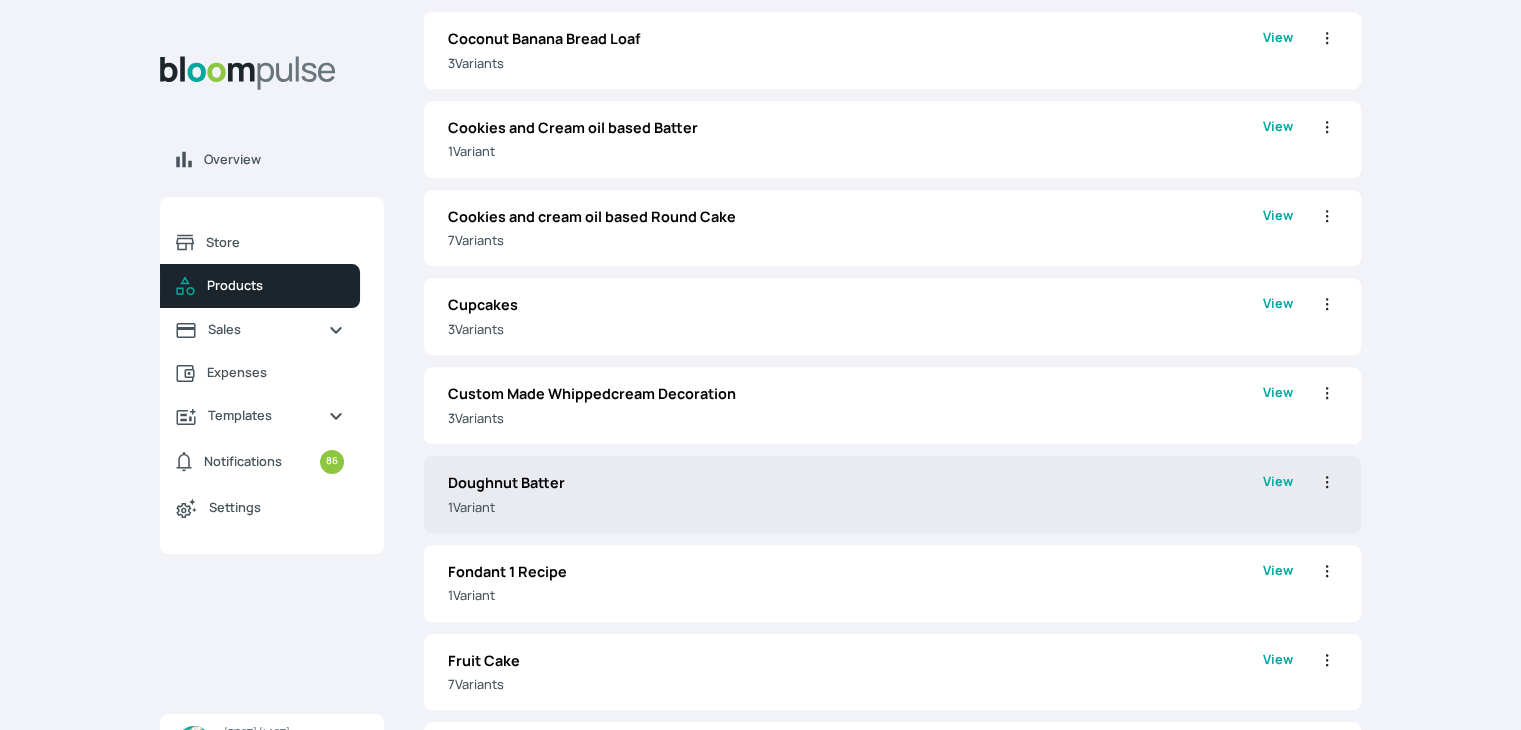 click on "Doughnut Batter 1 Variant View Edit Clone Delete" at bounding box center (892, 494) 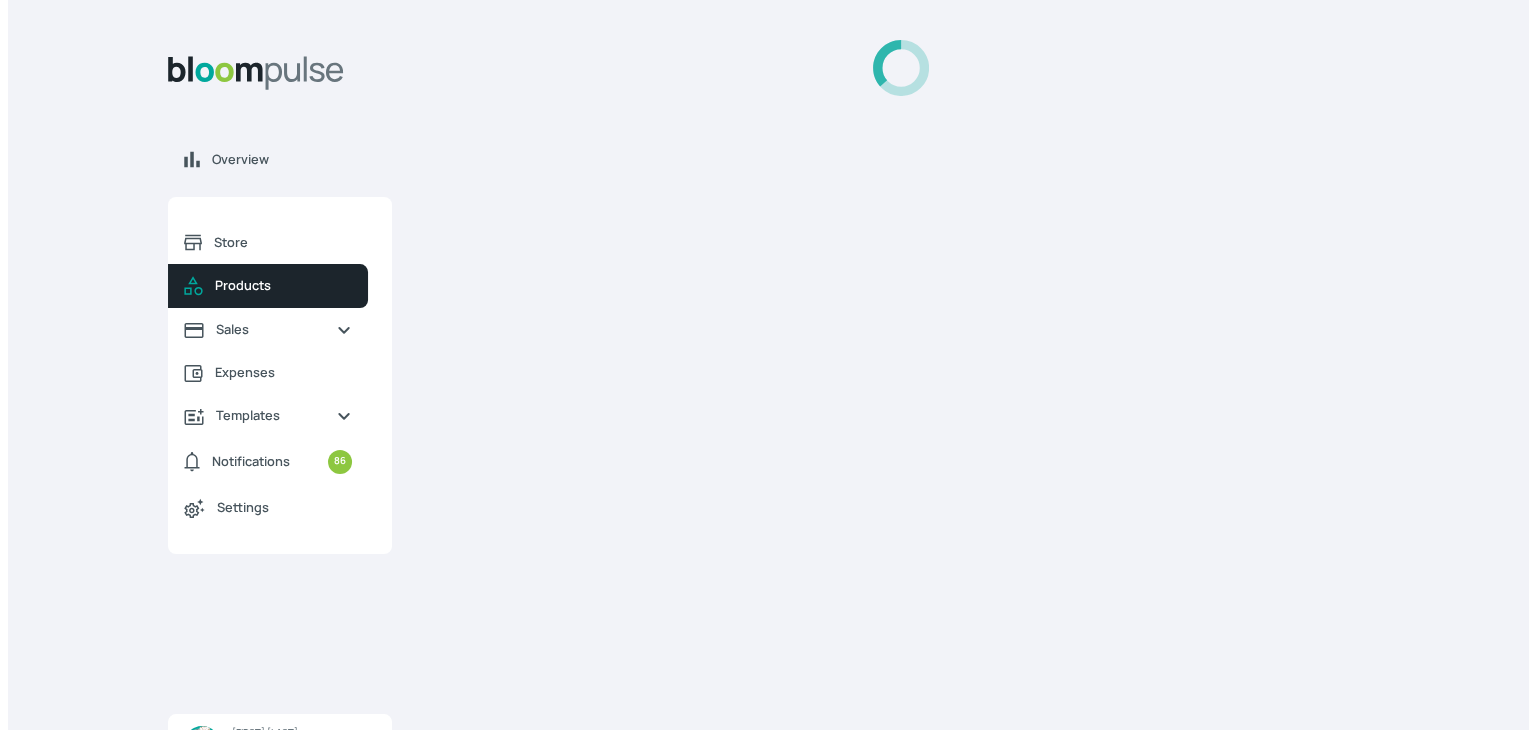 scroll, scrollTop: 0, scrollLeft: 0, axis: both 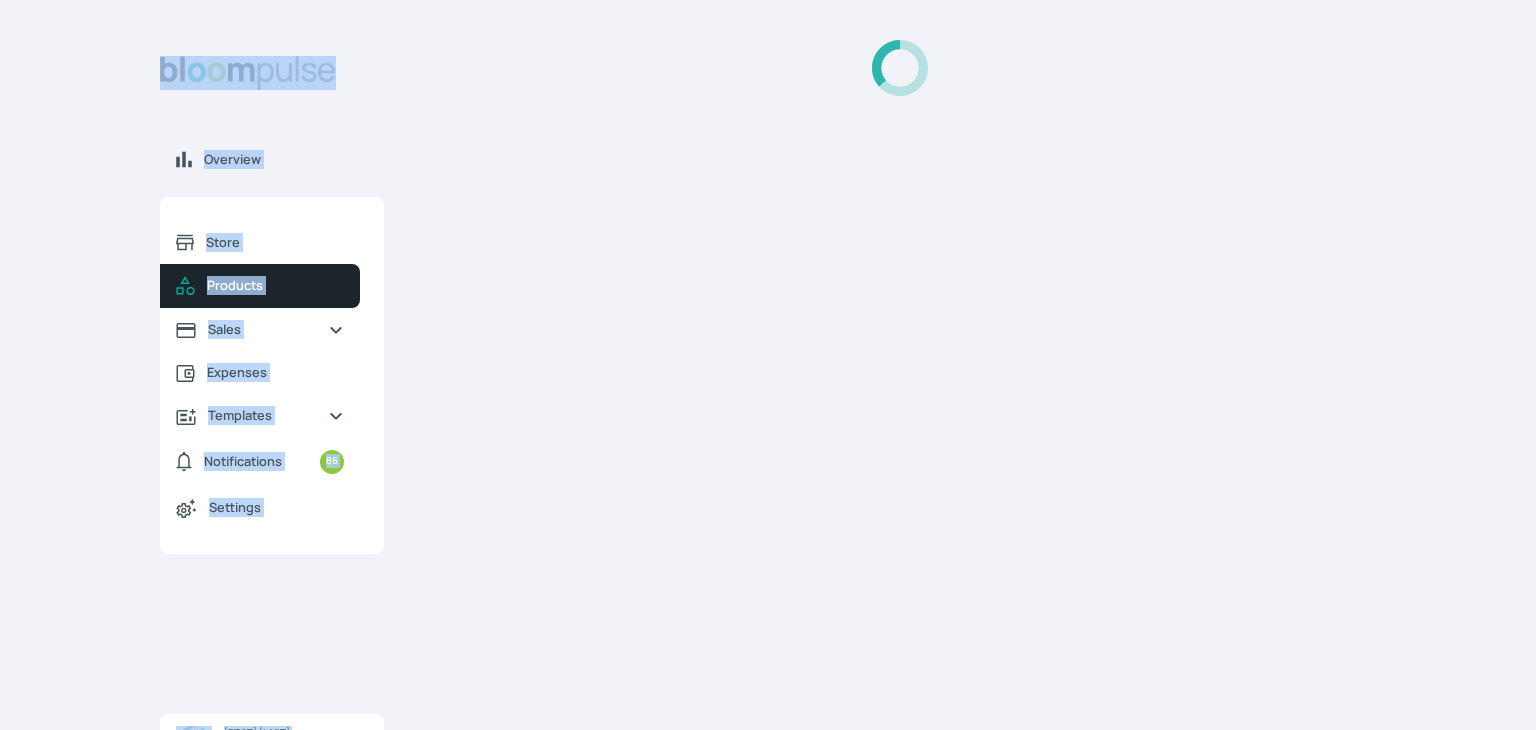 click at bounding box center (900, 373) 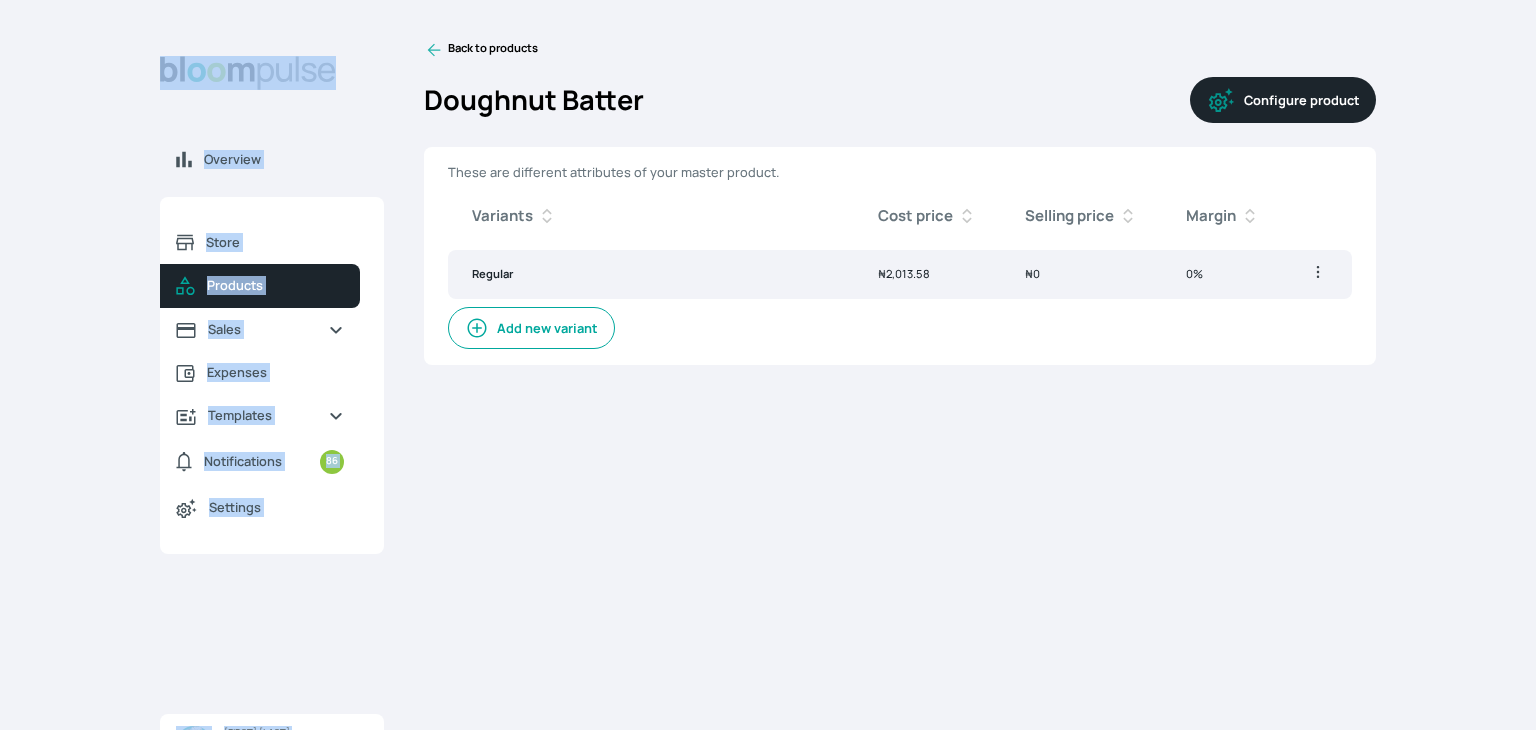 click on "Variants   Cost price   Selling price   Margin Regular Cost price:  ₦ [PRICE] Selling price:  ₦ [PRICE] Margin:   0%   Edit   Delete Add new variant Confirm Action Close modal Continue Cancel" at bounding box center (900, 373) 